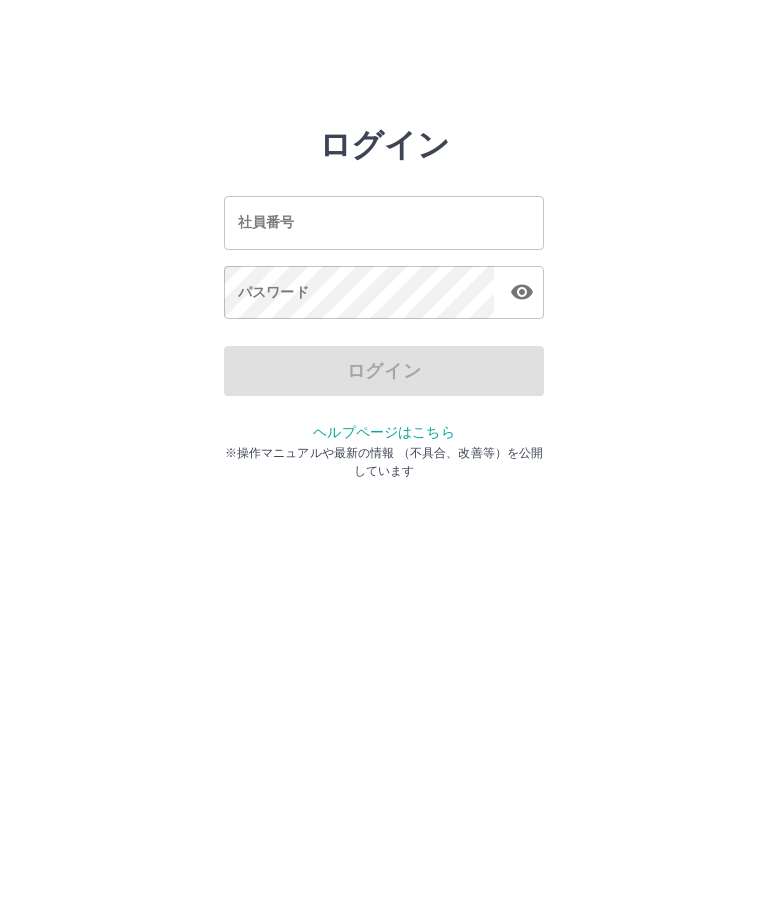scroll, scrollTop: 0, scrollLeft: 0, axis: both 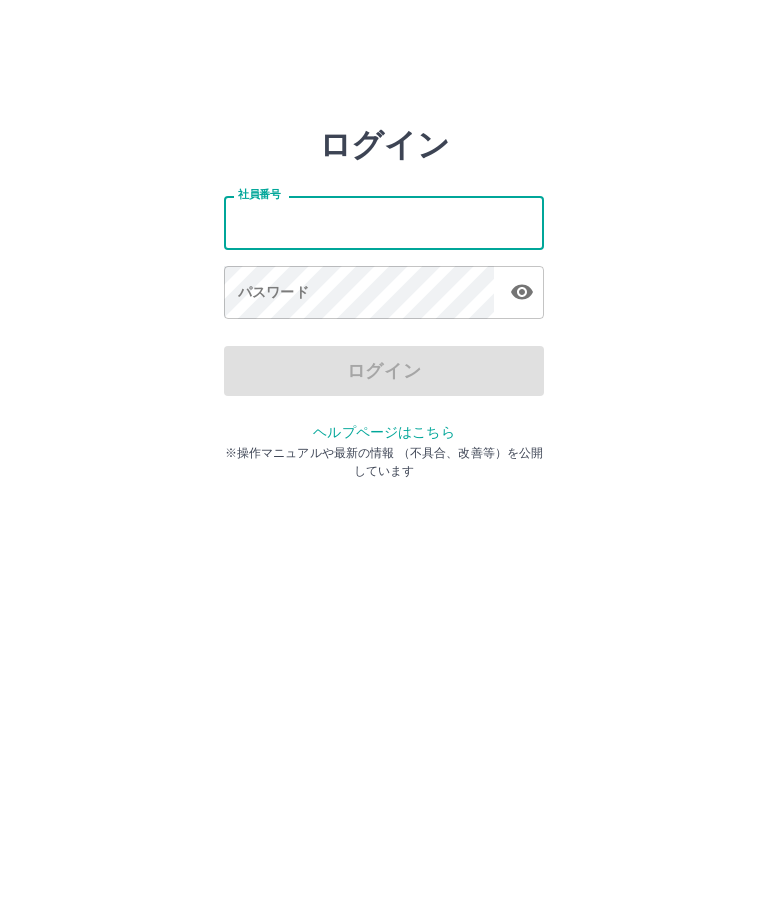 click on "社員番号" at bounding box center [384, 222] 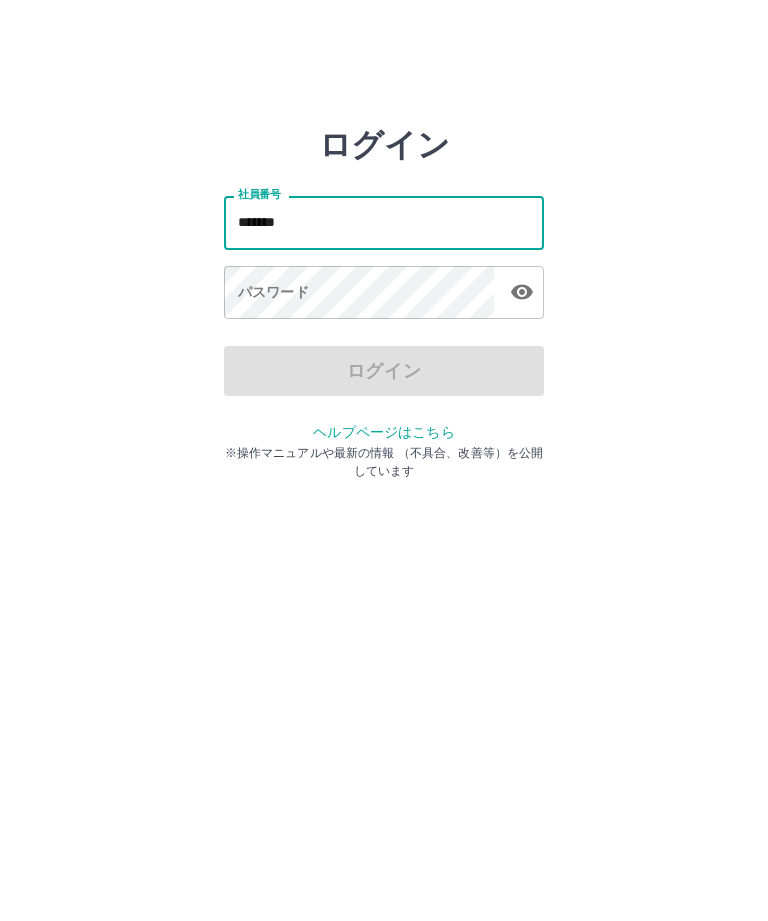 type on "*******" 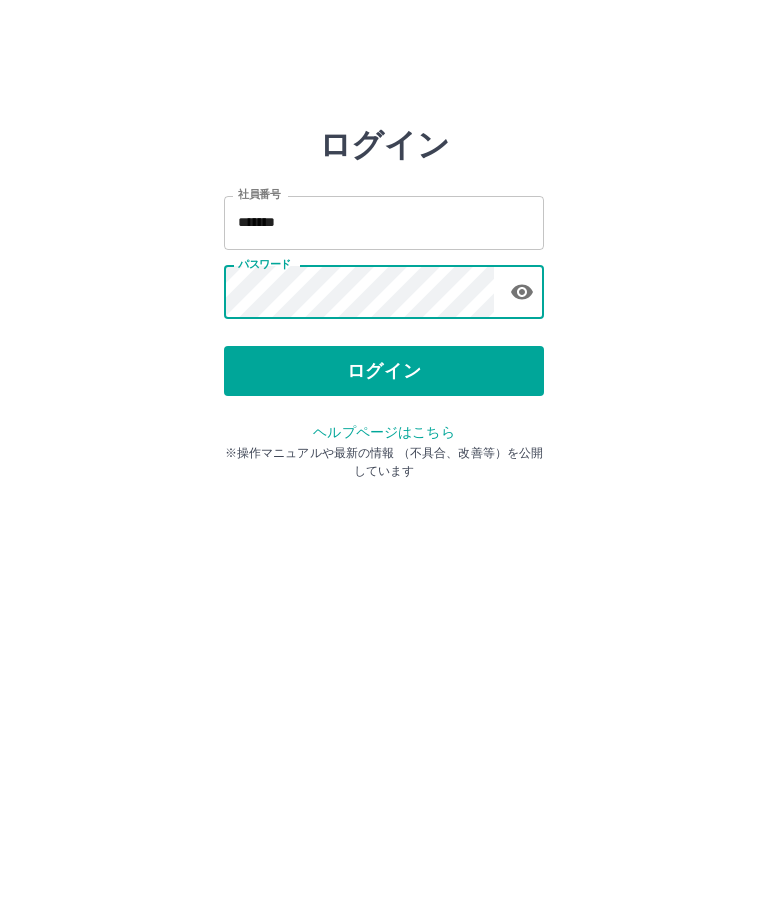 click on "ログイン" at bounding box center (384, 371) 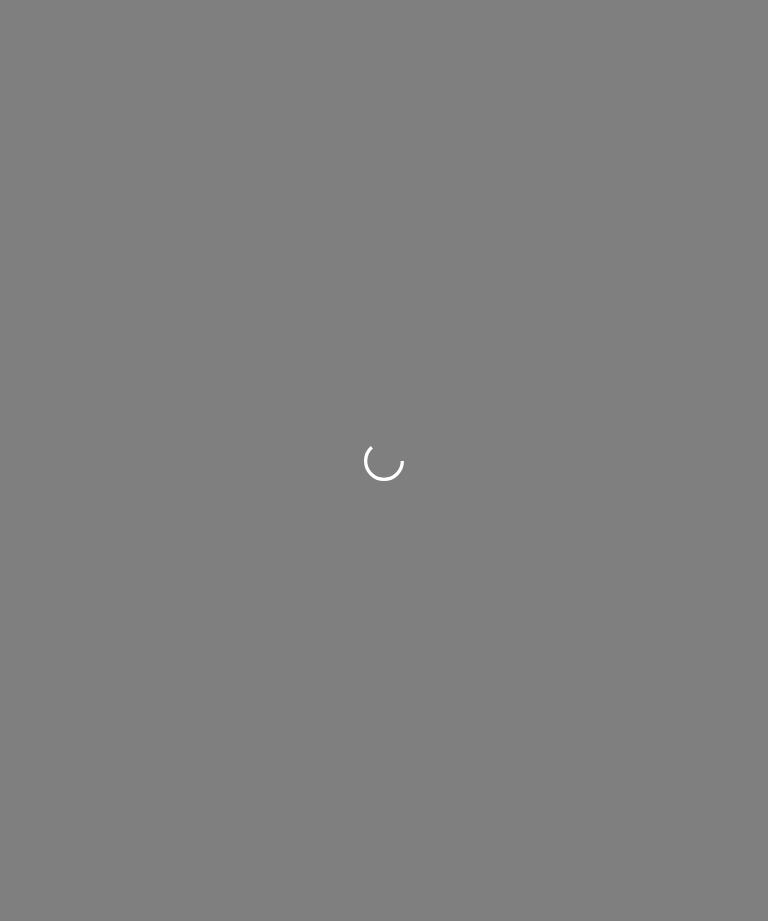 scroll, scrollTop: 0, scrollLeft: 0, axis: both 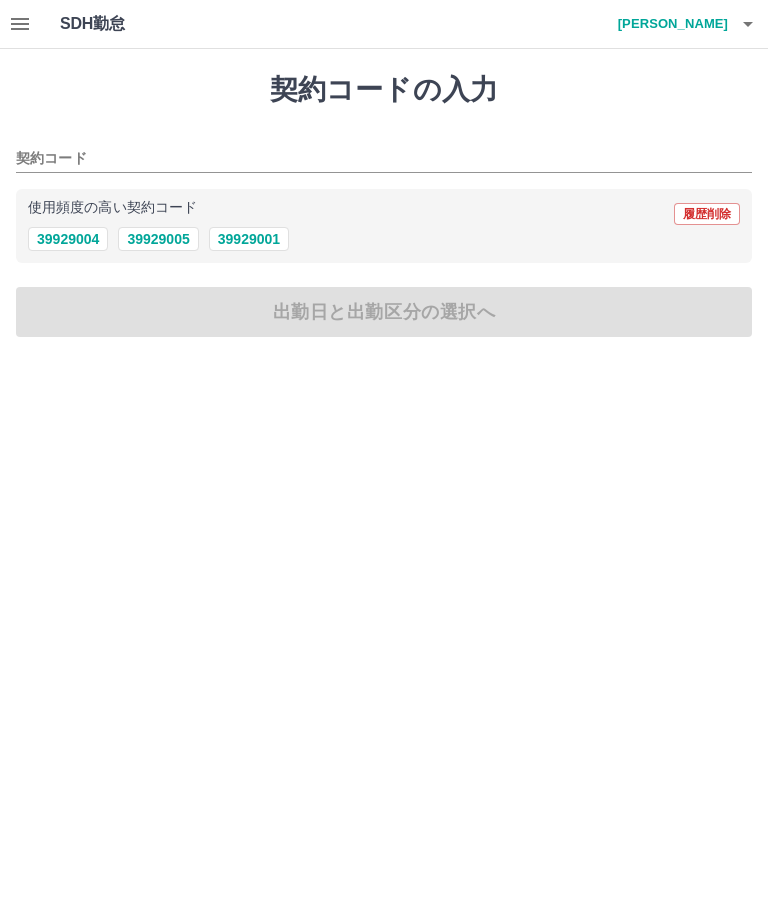 click on "39929001" at bounding box center [249, 239] 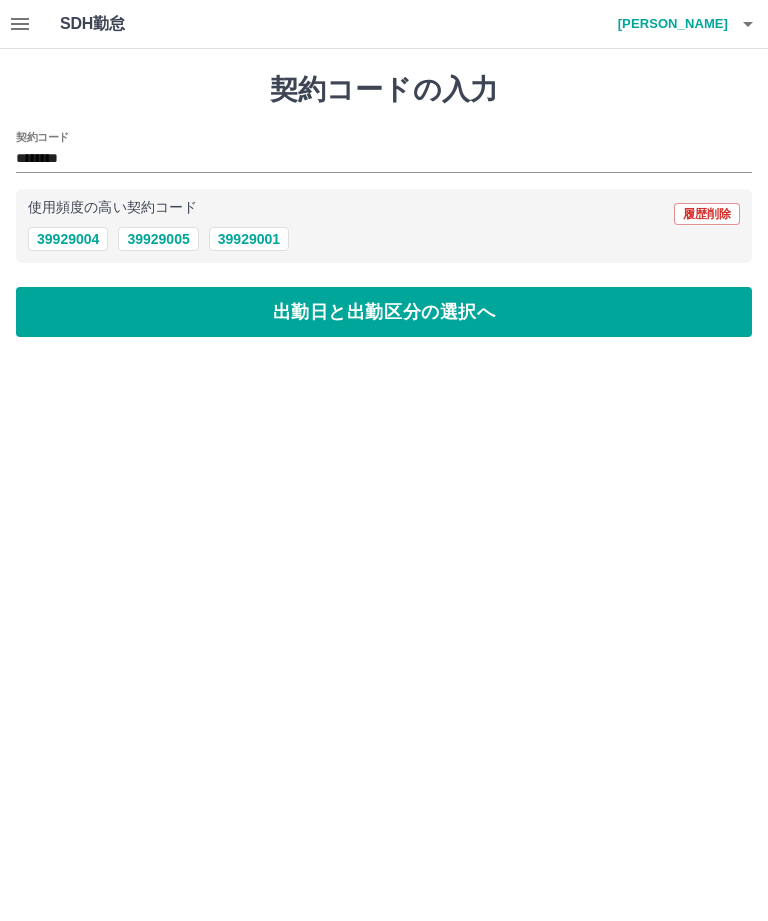 click on "出勤日と出勤区分の選択へ" at bounding box center [384, 312] 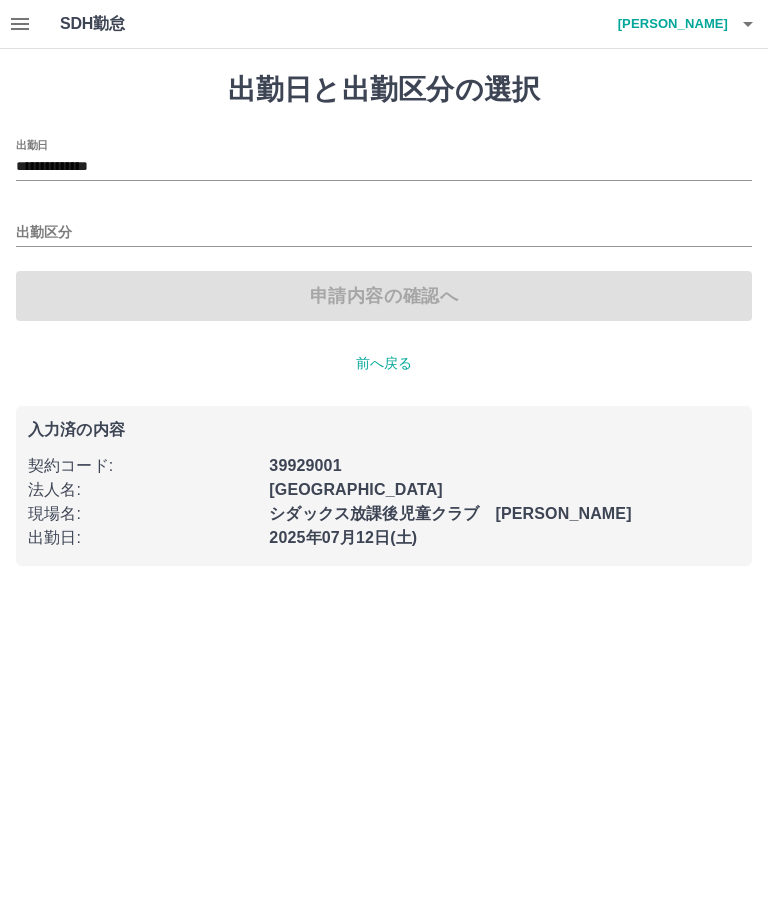 click on "出勤区分" at bounding box center [384, 226] 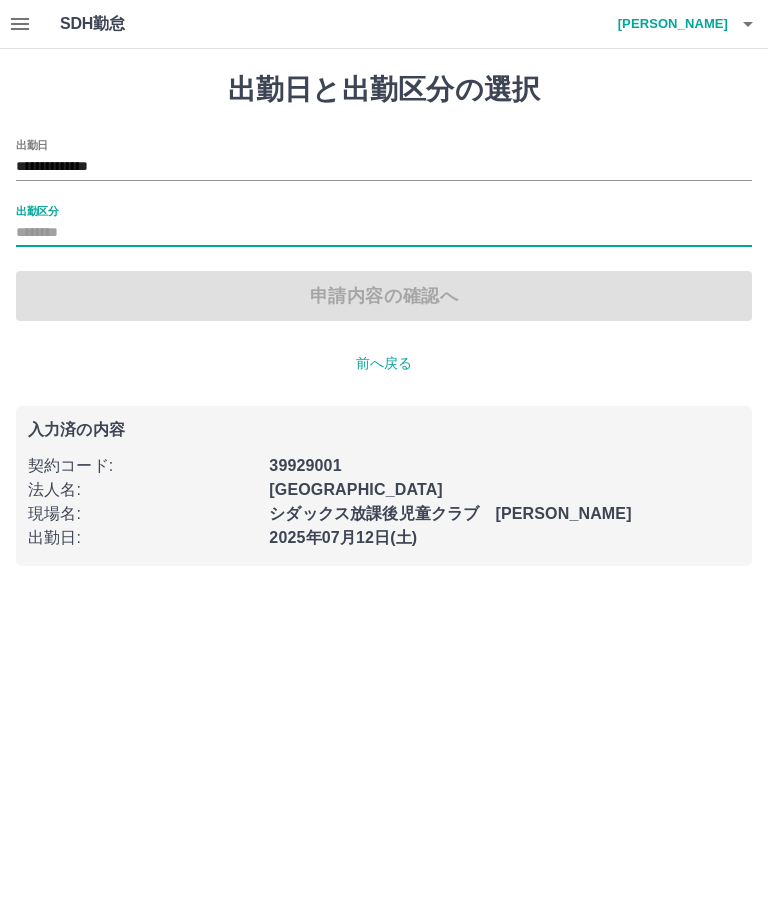 click on "出勤区分" at bounding box center [384, 233] 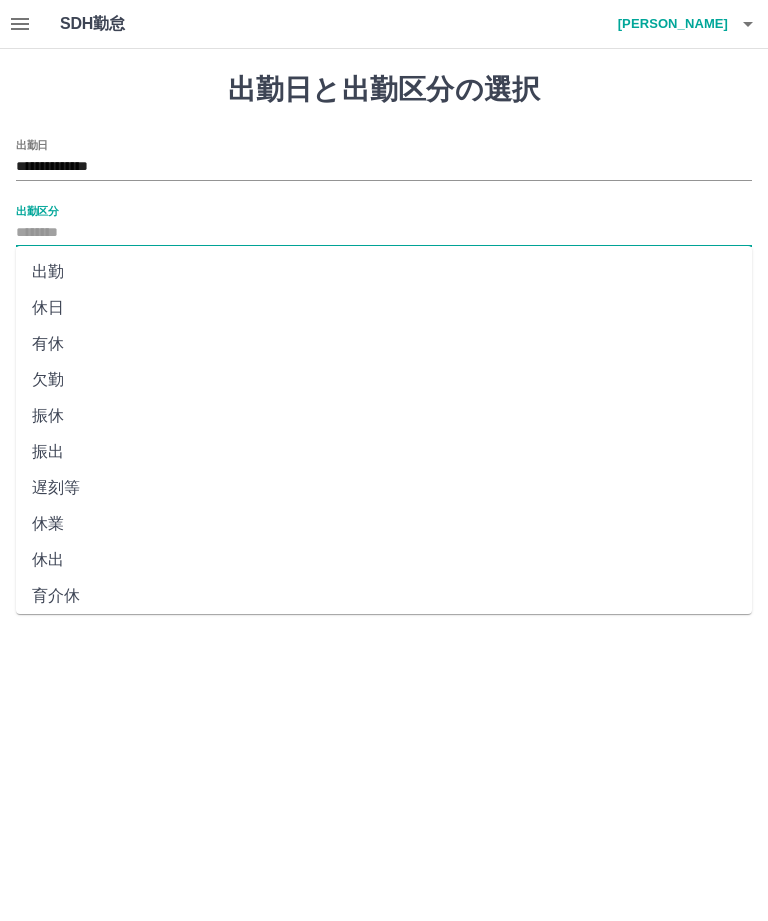 click on "出勤" at bounding box center (384, 272) 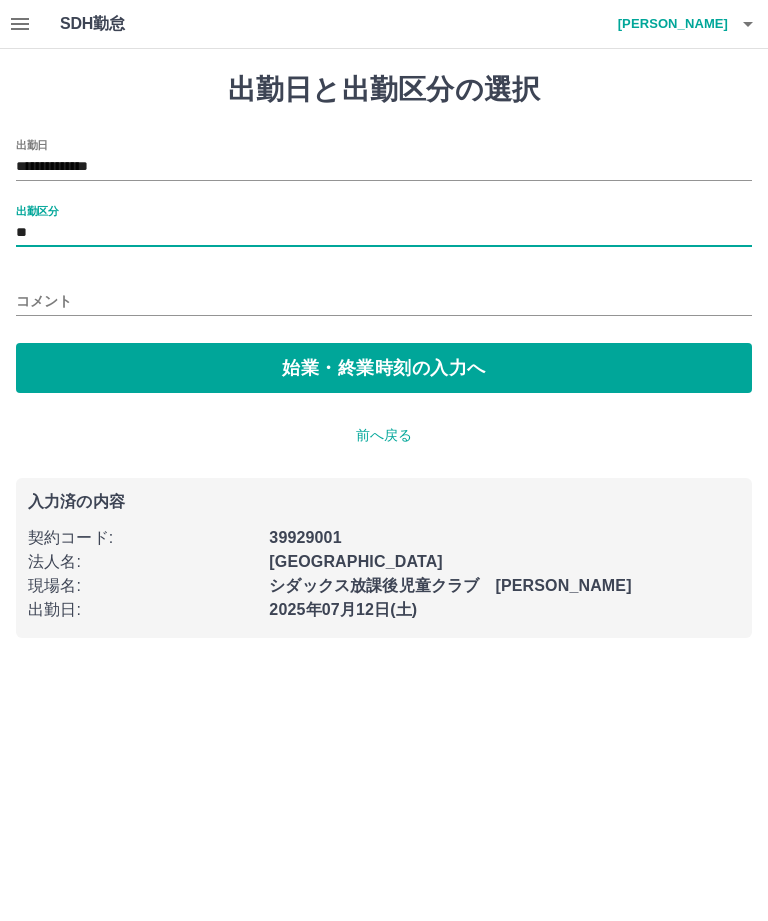 click on "始業・終業時刻の入力へ" at bounding box center (384, 368) 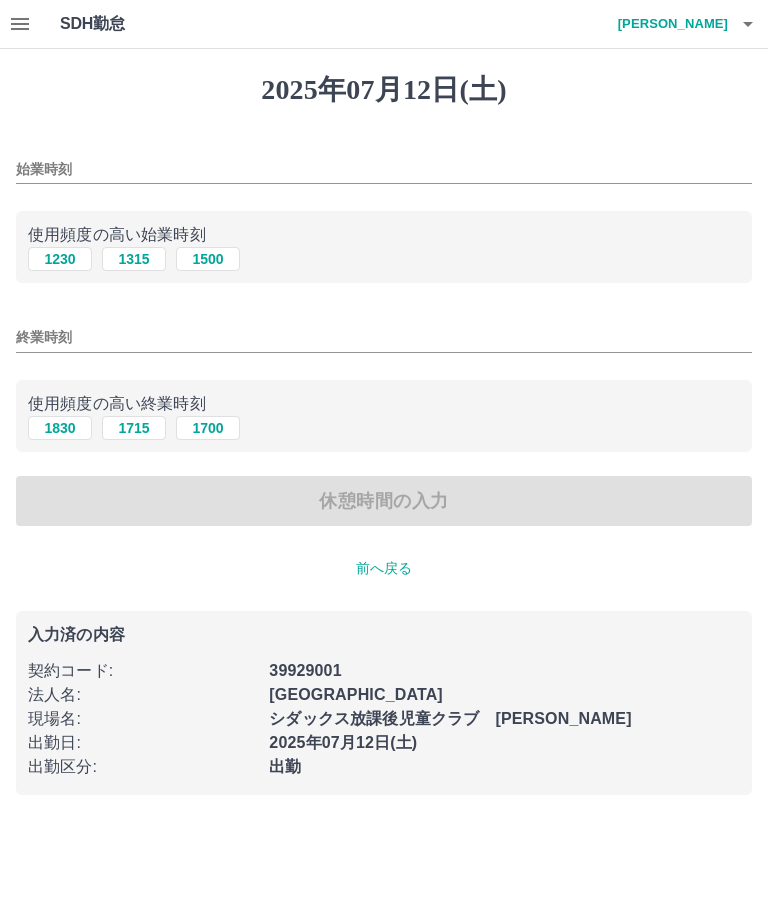 click on "始業時刻" at bounding box center (384, 169) 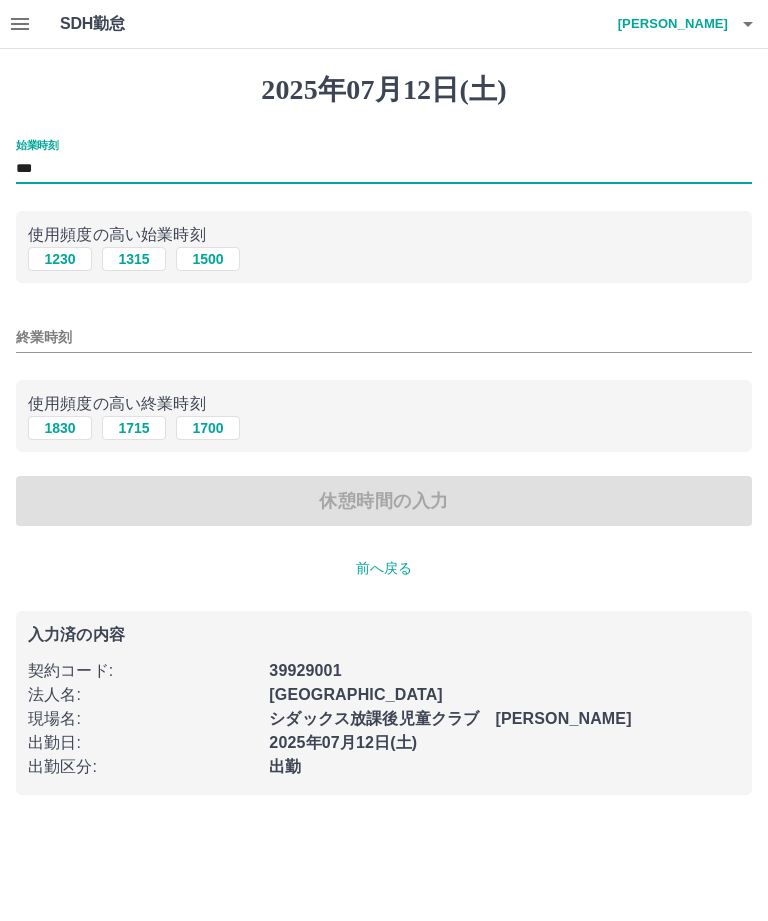 type on "***" 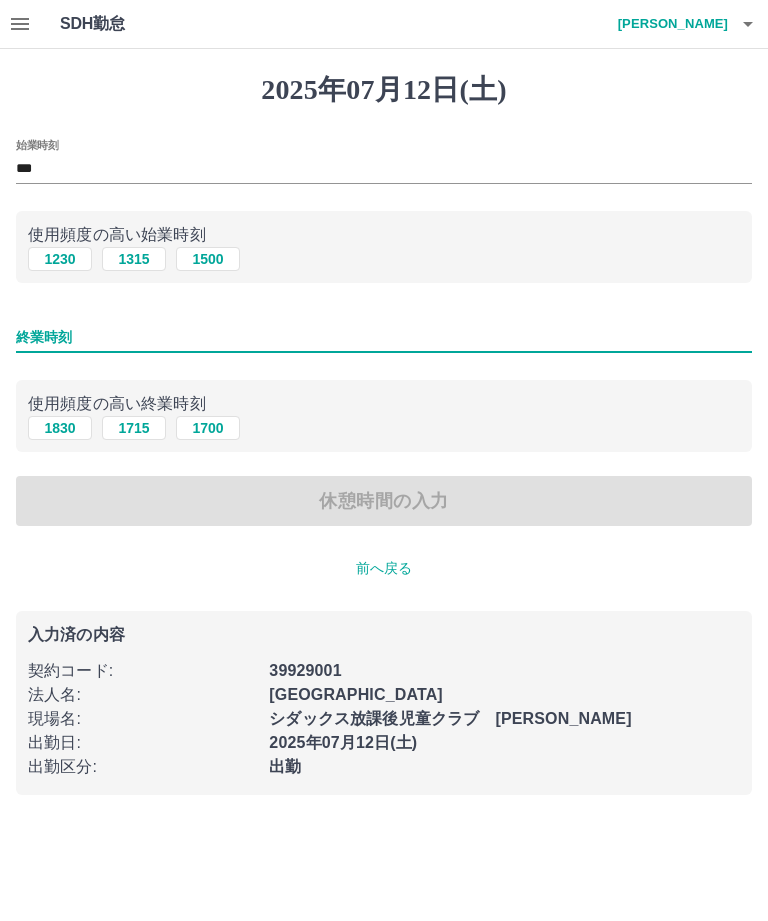 click on "1715" at bounding box center [134, 428] 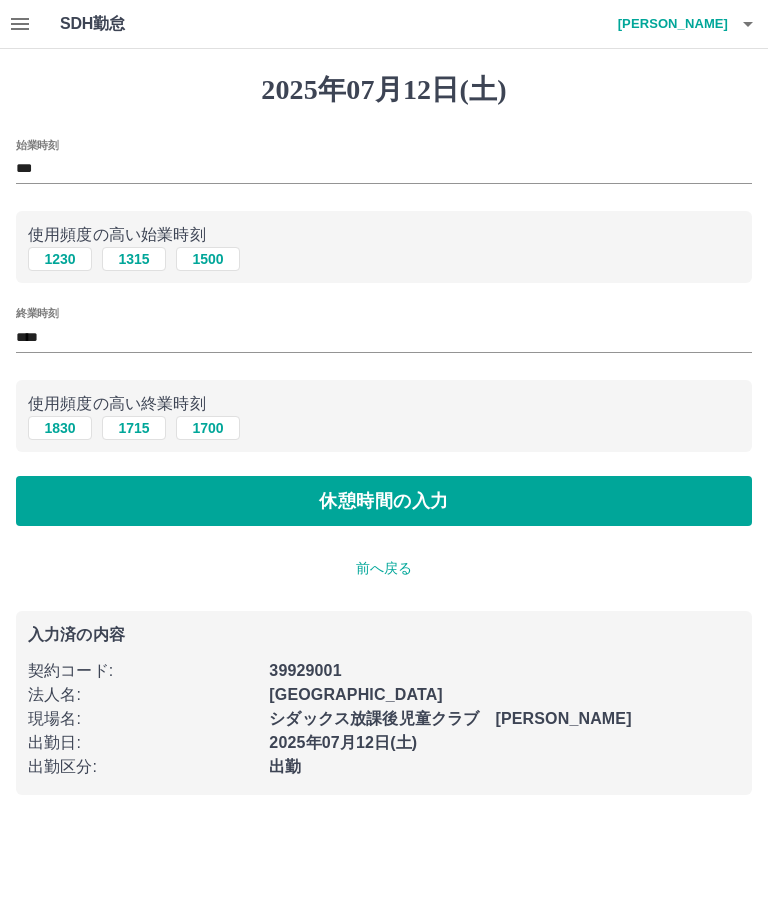 click on "休憩時間の入力" at bounding box center (384, 501) 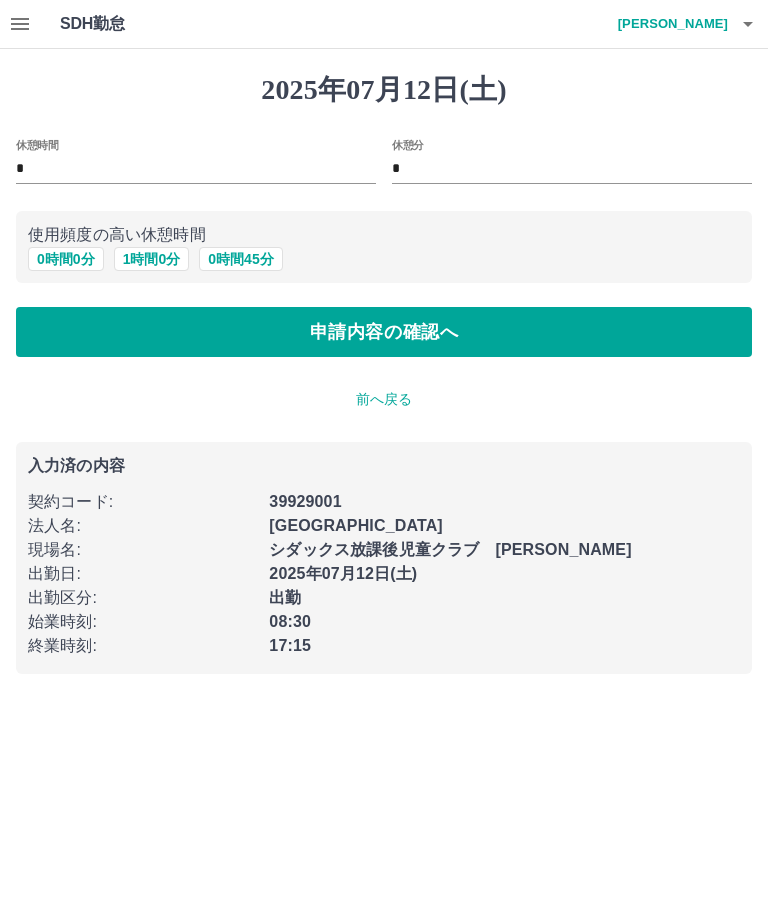 click on "1 時間 0 分" at bounding box center (152, 259) 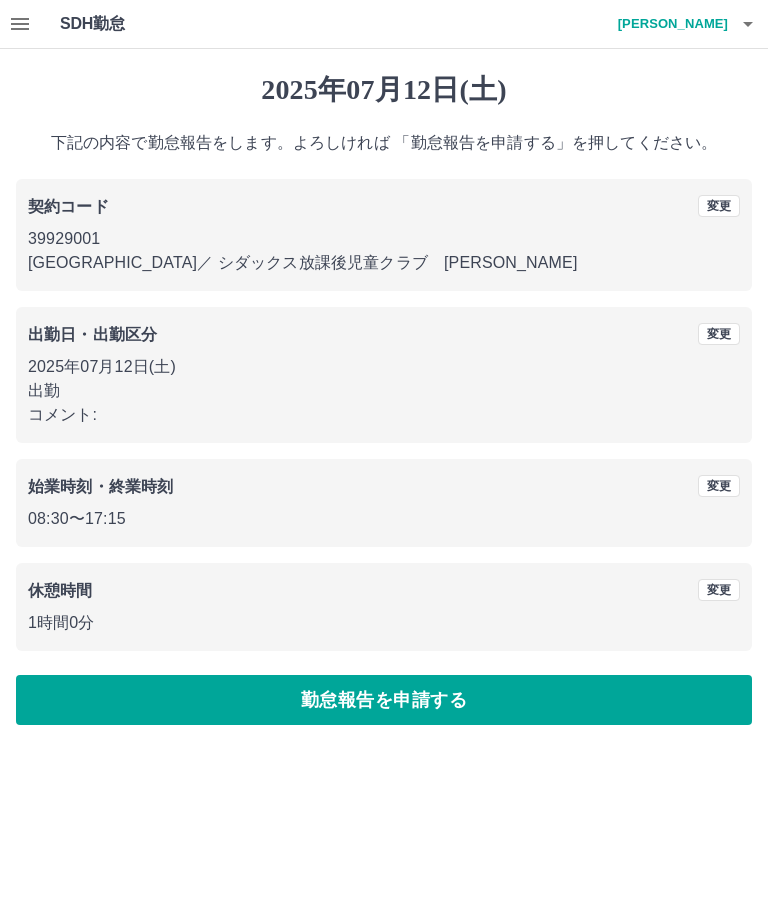 click on "勤怠報告を申請する" at bounding box center (384, 700) 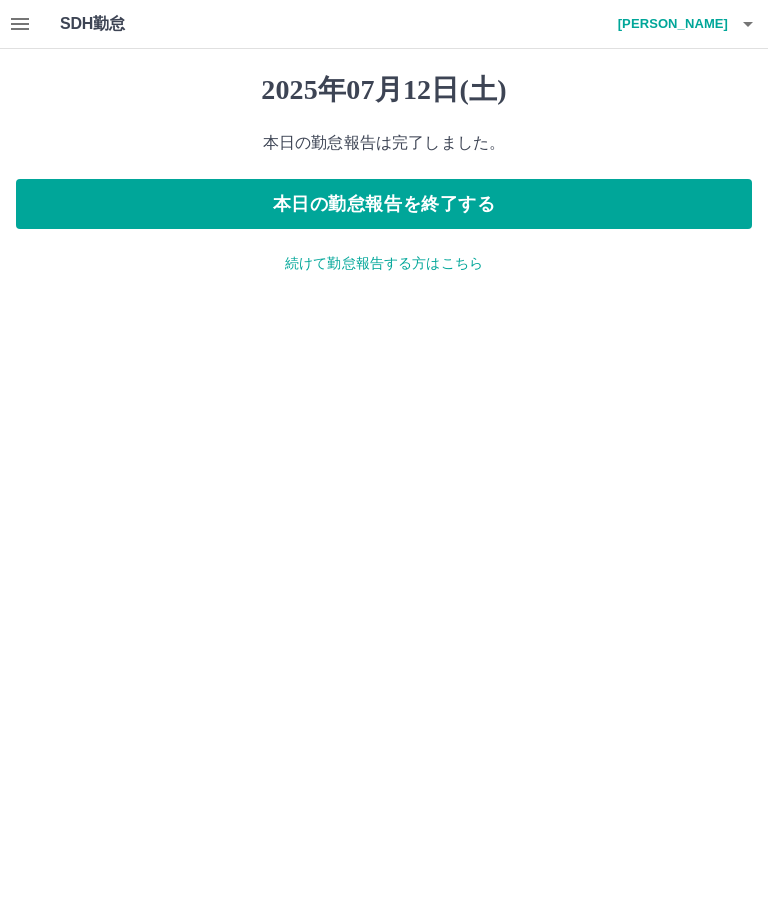 click on "本日の勤怠報告を終了する" at bounding box center [384, 204] 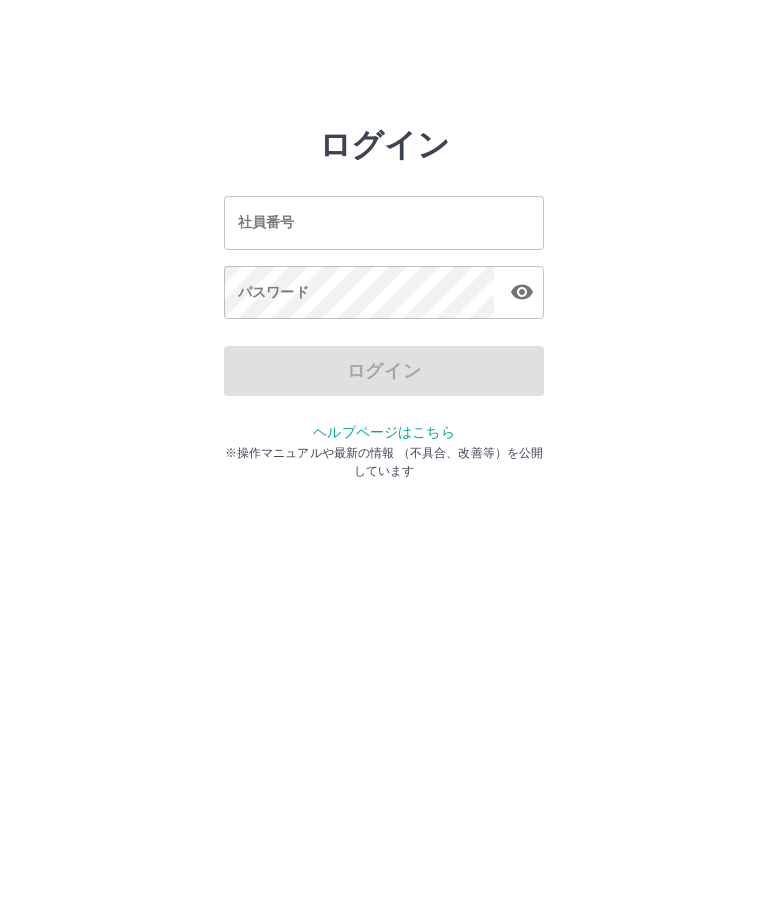 scroll, scrollTop: 0, scrollLeft: 0, axis: both 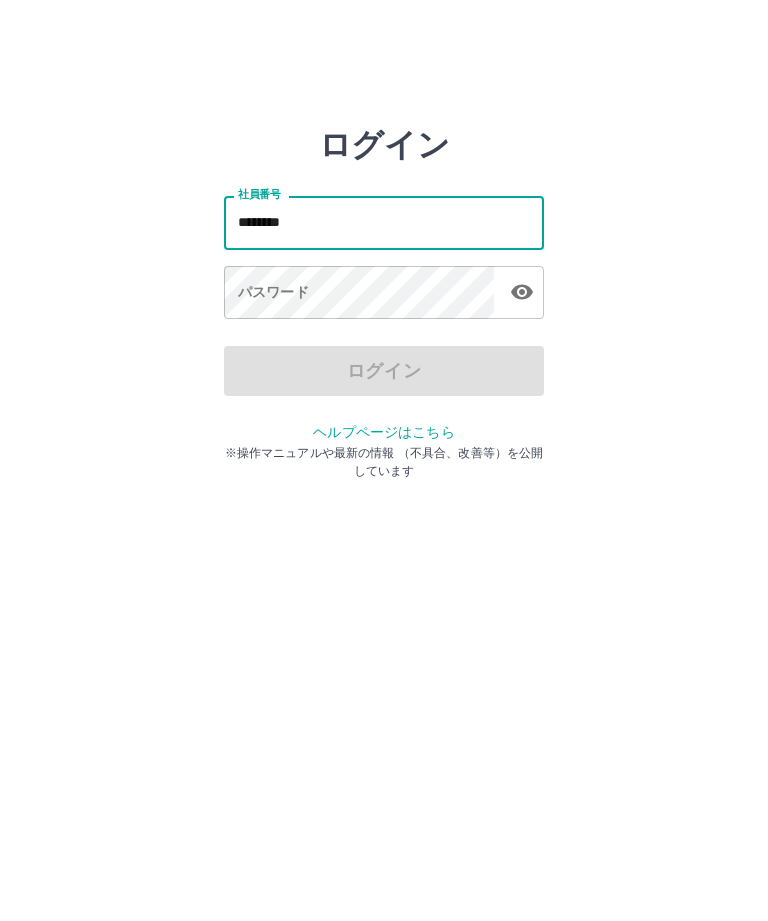 type on "*******" 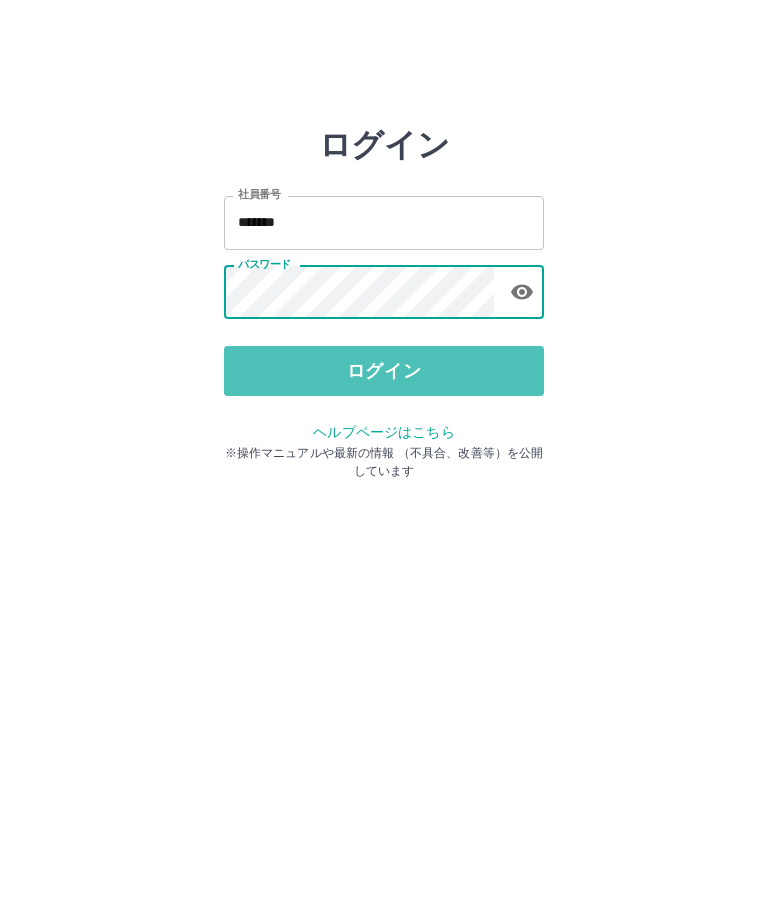 click on "ログイン" at bounding box center (384, 371) 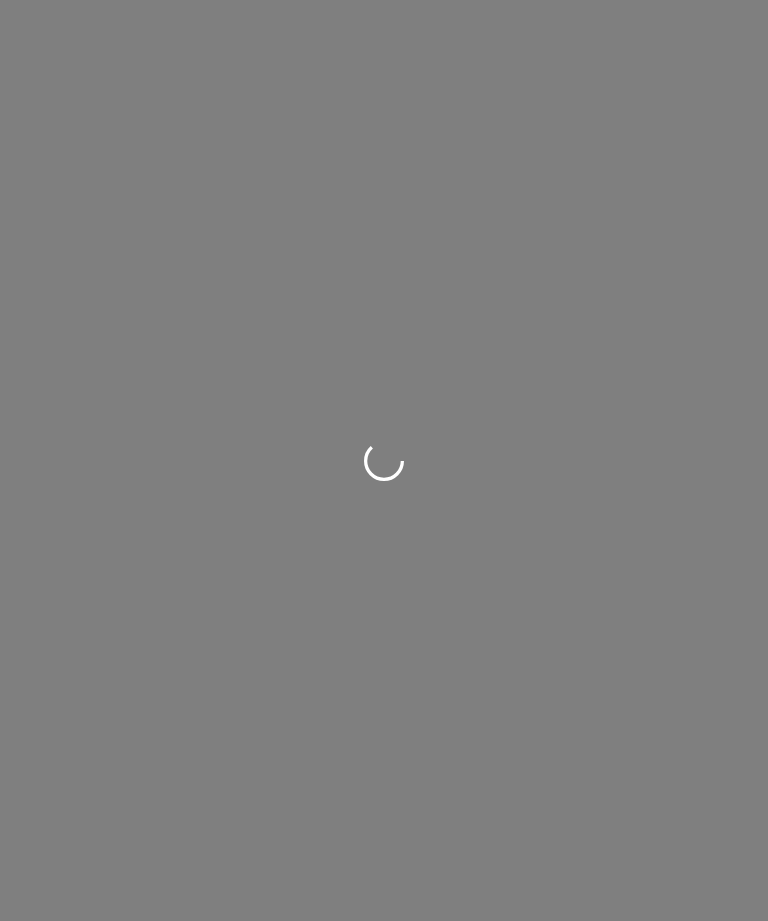 scroll, scrollTop: 0, scrollLeft: 0, axis: both 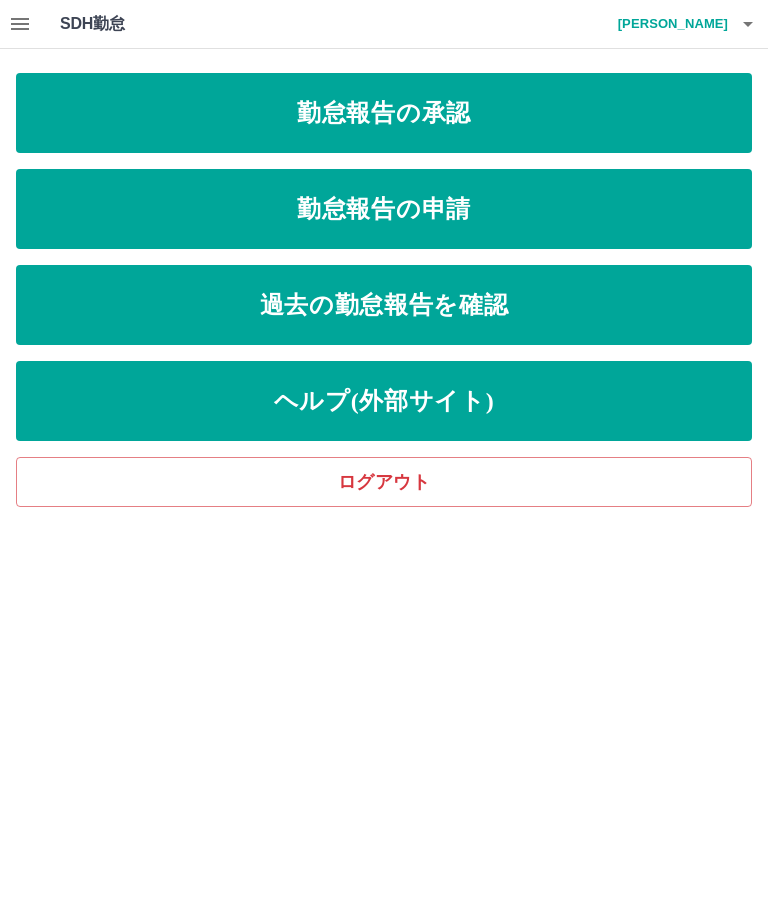click on "勤怠報告の申請" at bounding box center (384, 209) 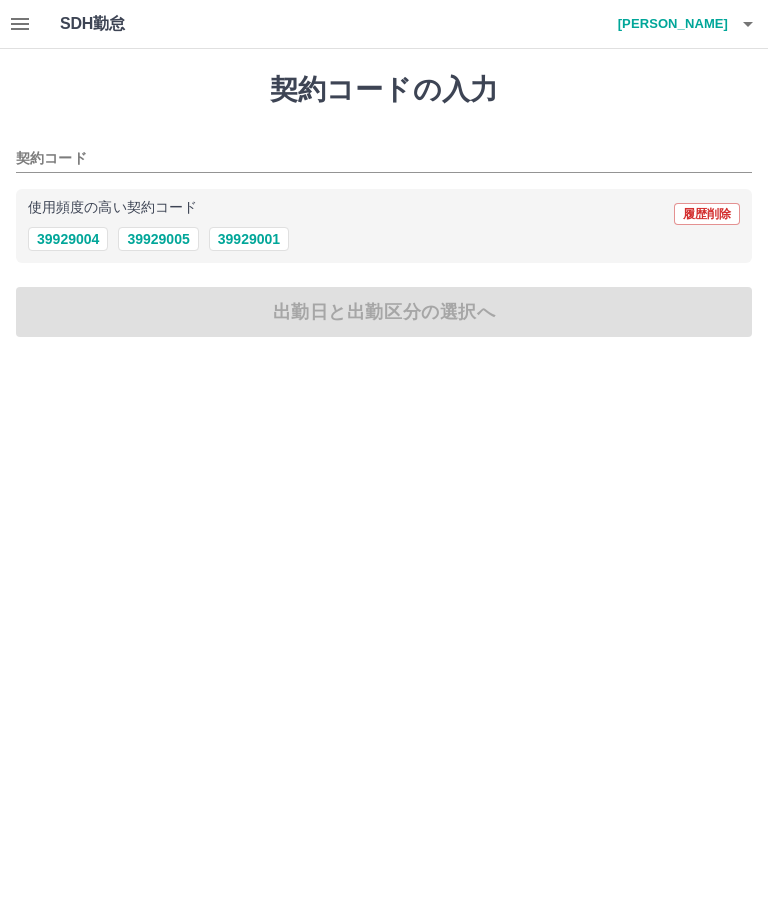 click on "39929001" at bounding box center (249, 239) 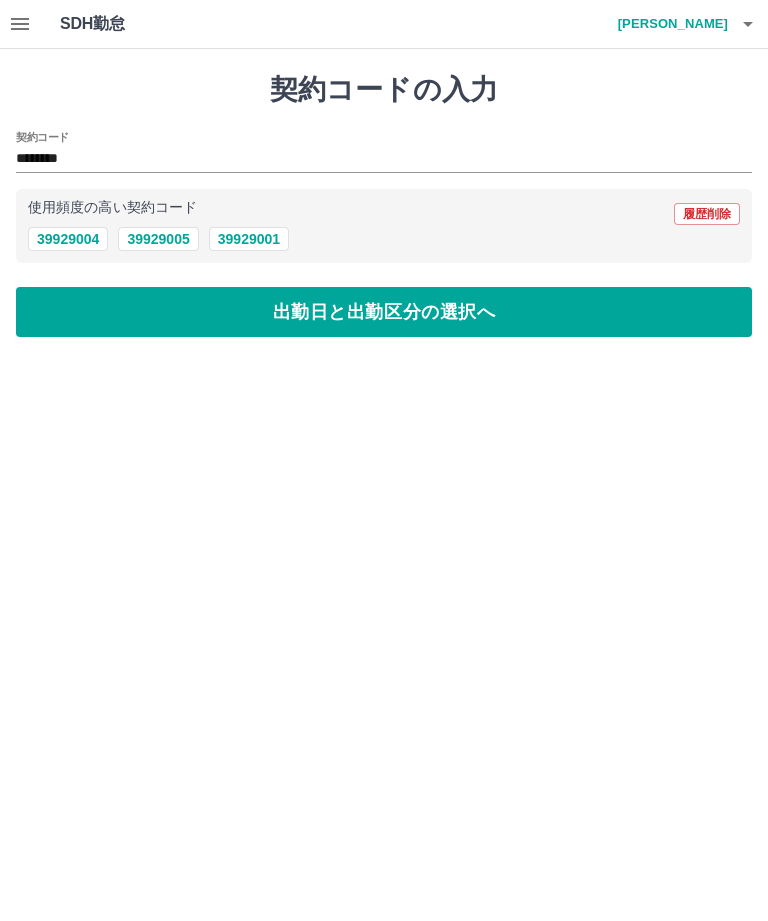 click on "出勤日と出勤区分の選択へ" at bounding box center [384, 312] 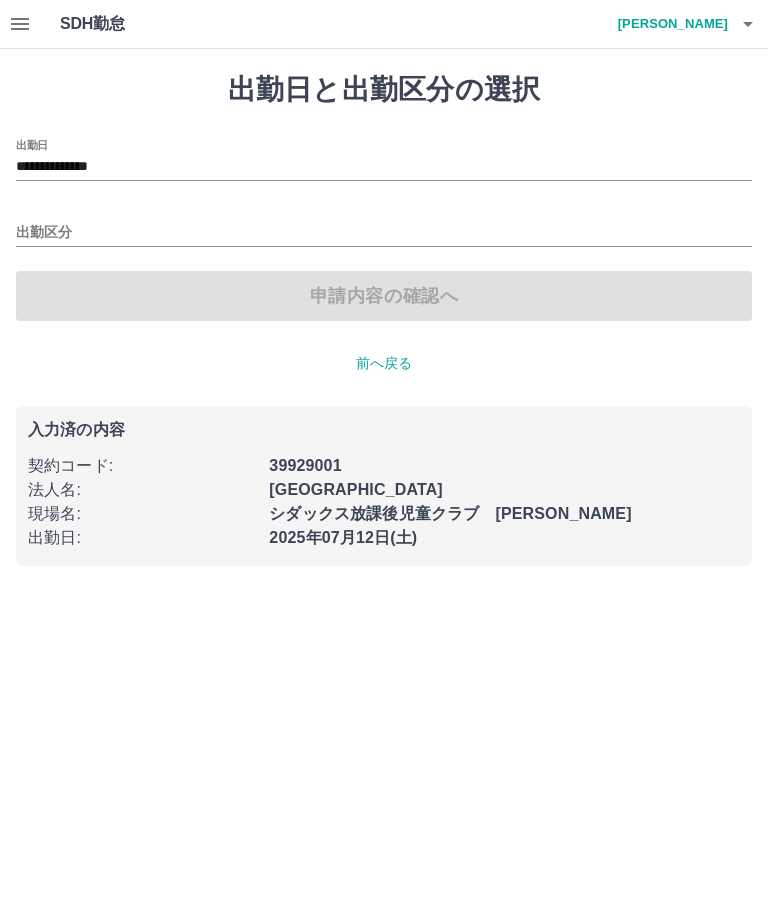 click on "出勤区分" at bounding box center (384, 233) 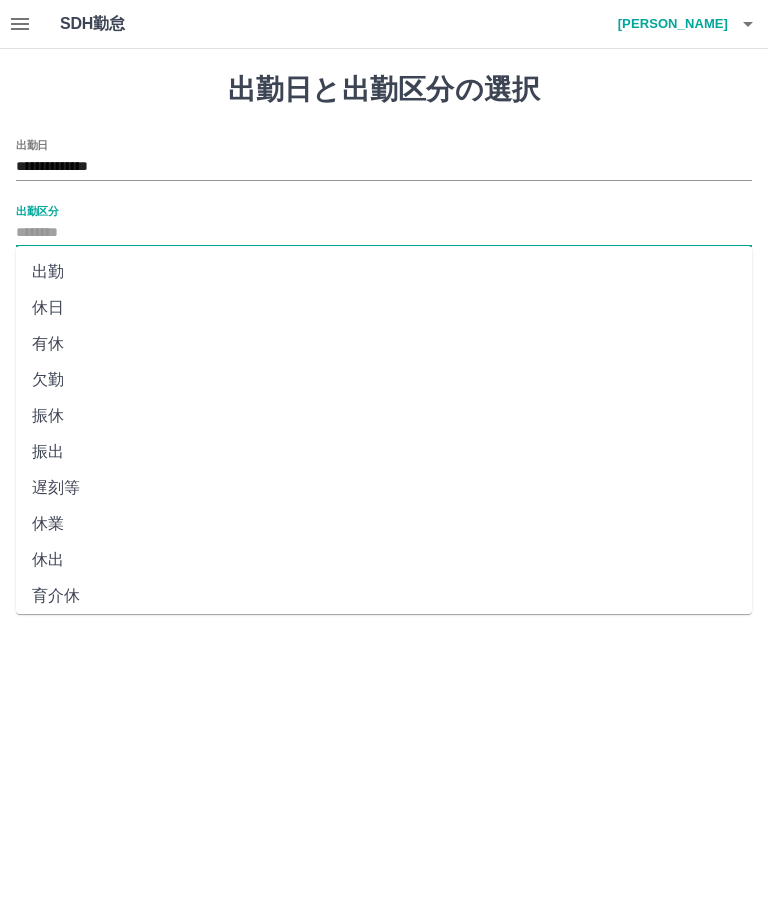 click on "出勤" at bounding box center (384, 272) 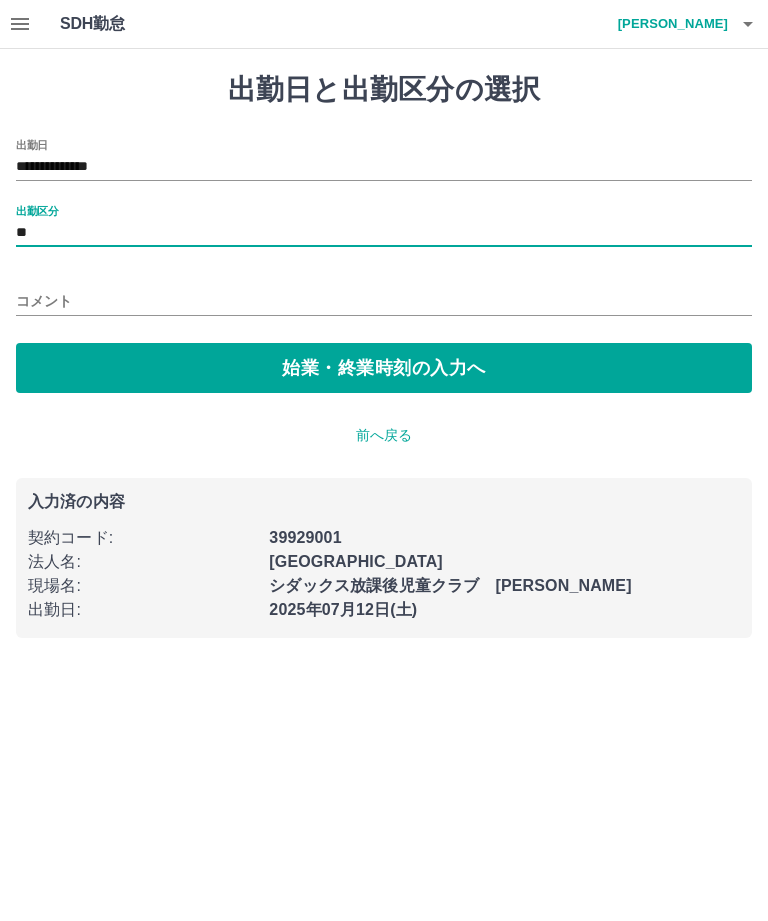 click on "始業・終業時刻の入力へ" at bounding box center [384, 368] 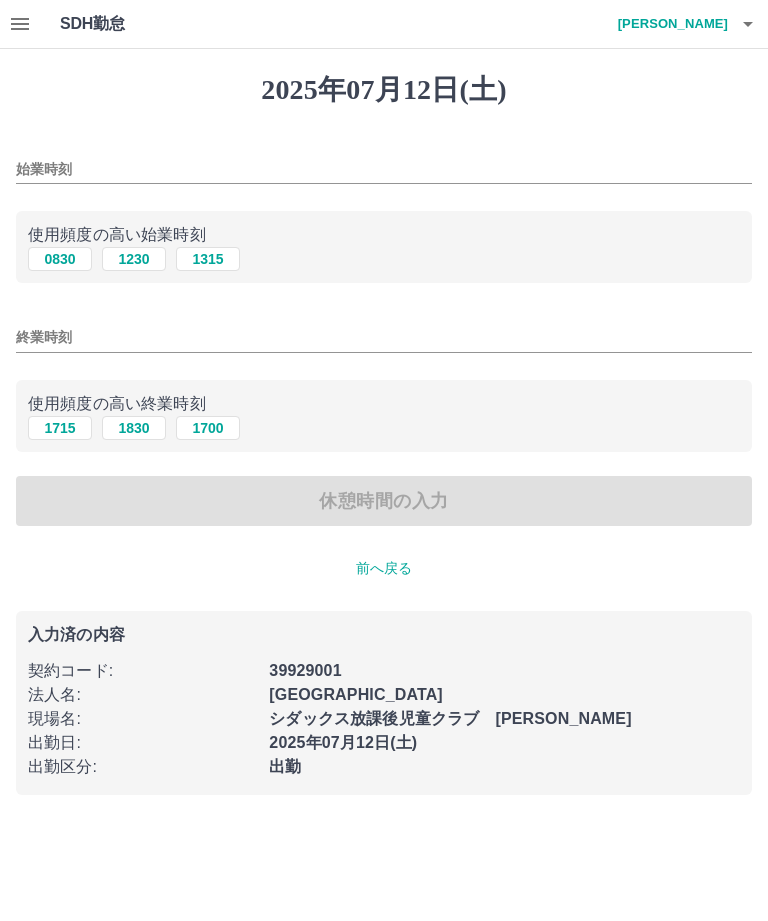 click on "始業時刻" at bounding box center [384, 169] 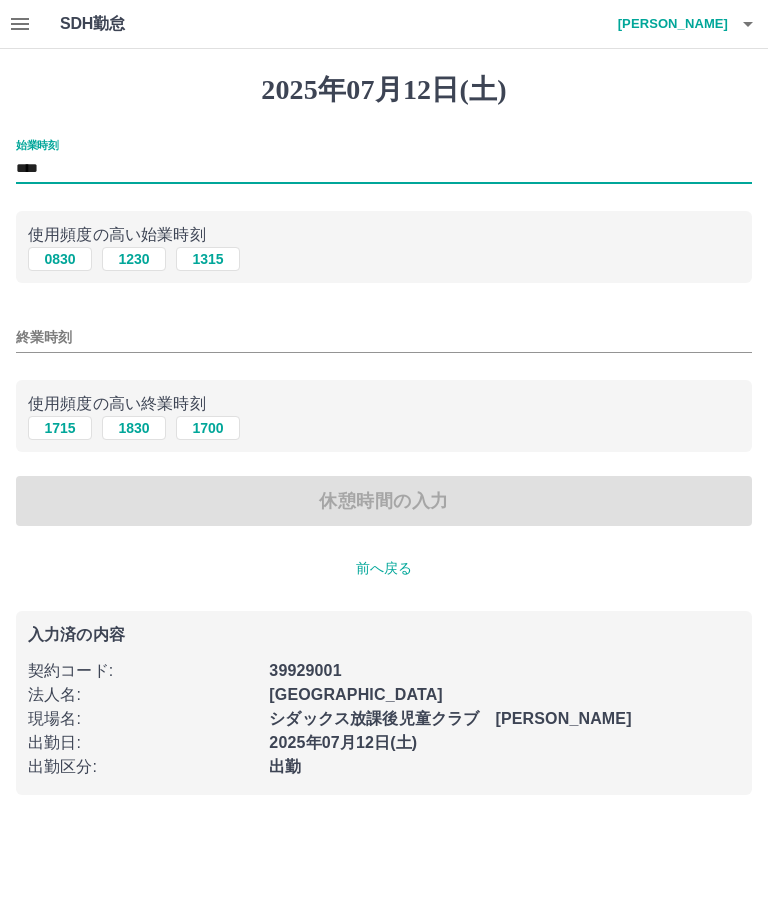 type on "****" 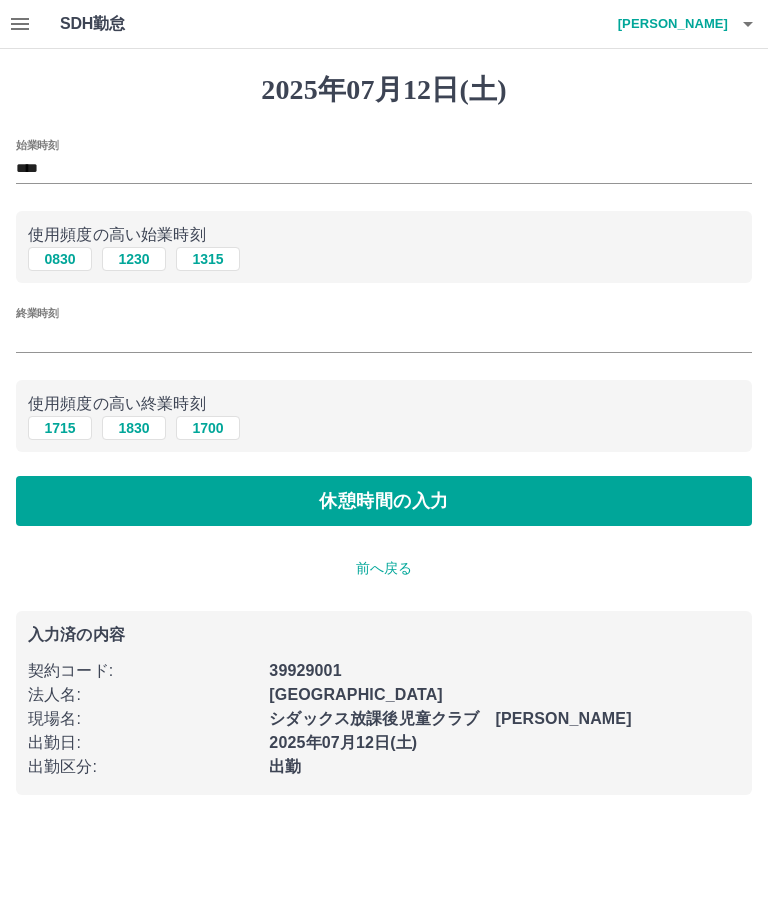 type on "****" 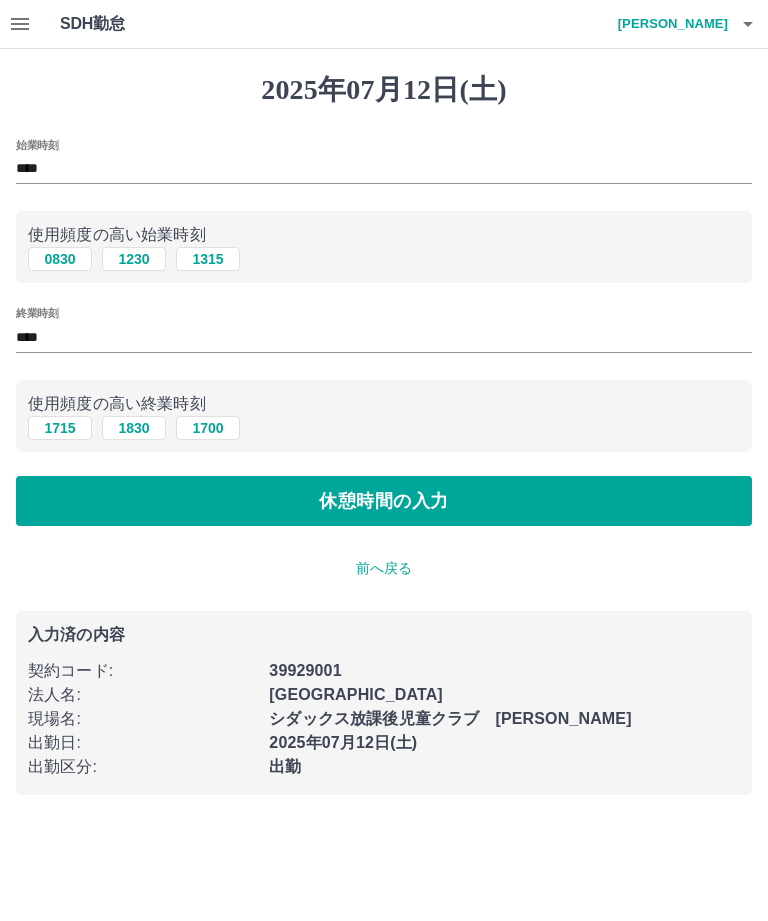 click on "休憩時間の入力" at bounding box center (384, 501) 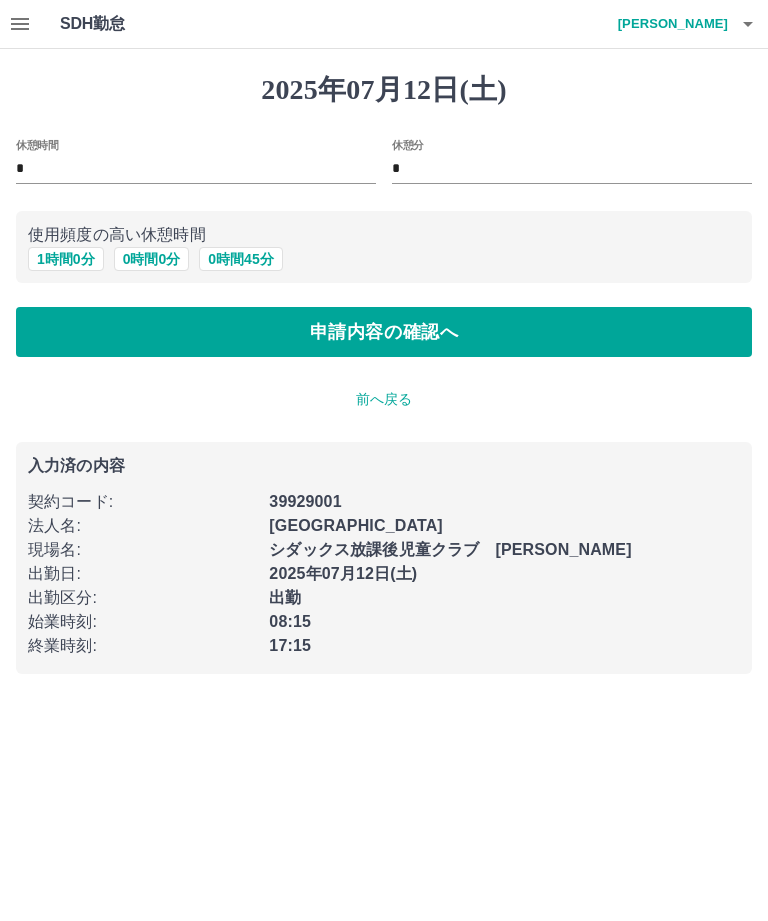 click on "1 時間 0 分" at bounding box center [66, 259] 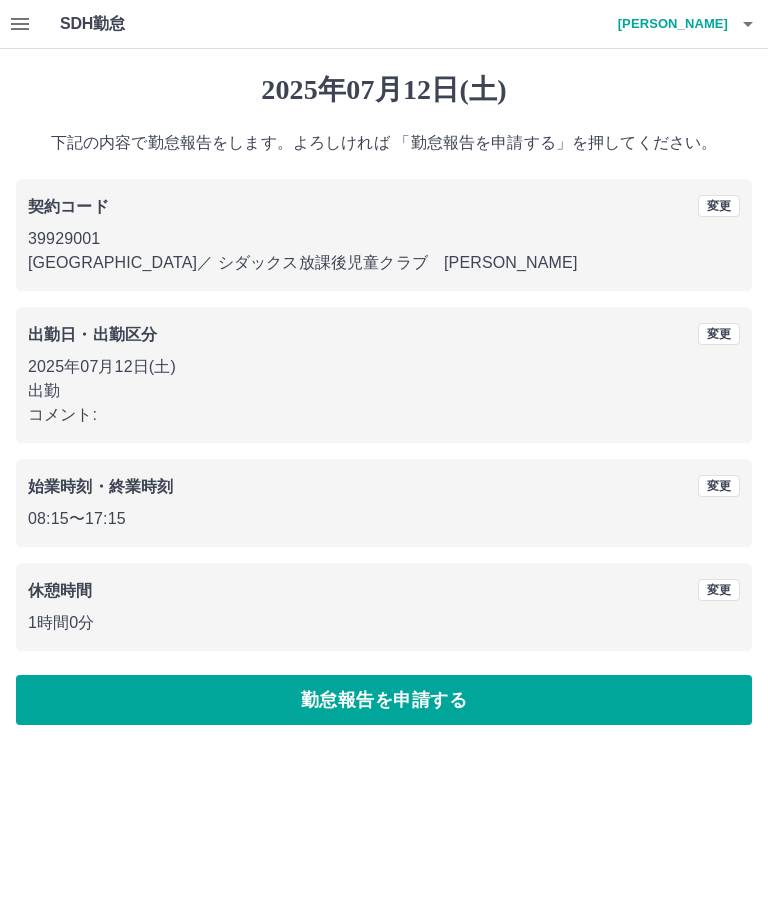 click on "勤怠報告を申請する" at bounding box center (384, 700) 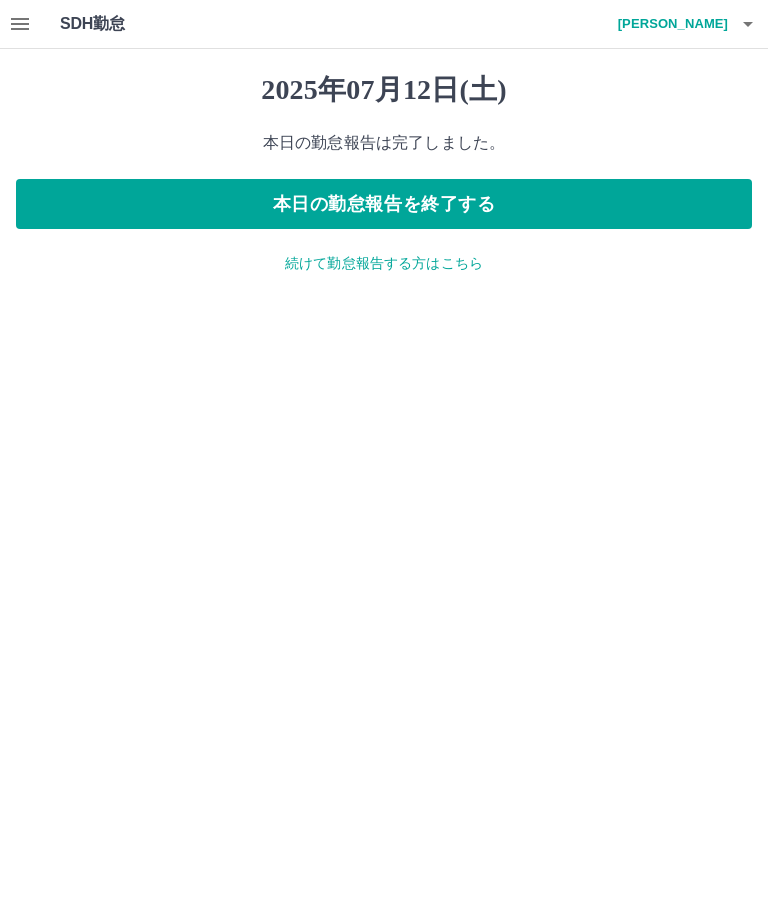 click 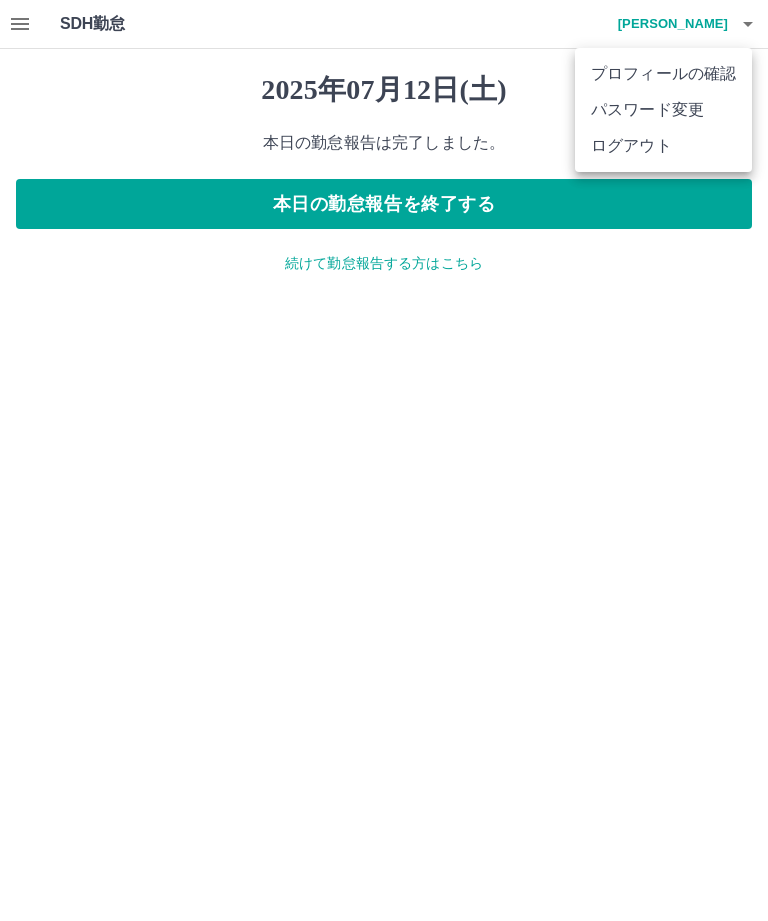 click on "ログアウト" at bounding box center [663, 146] 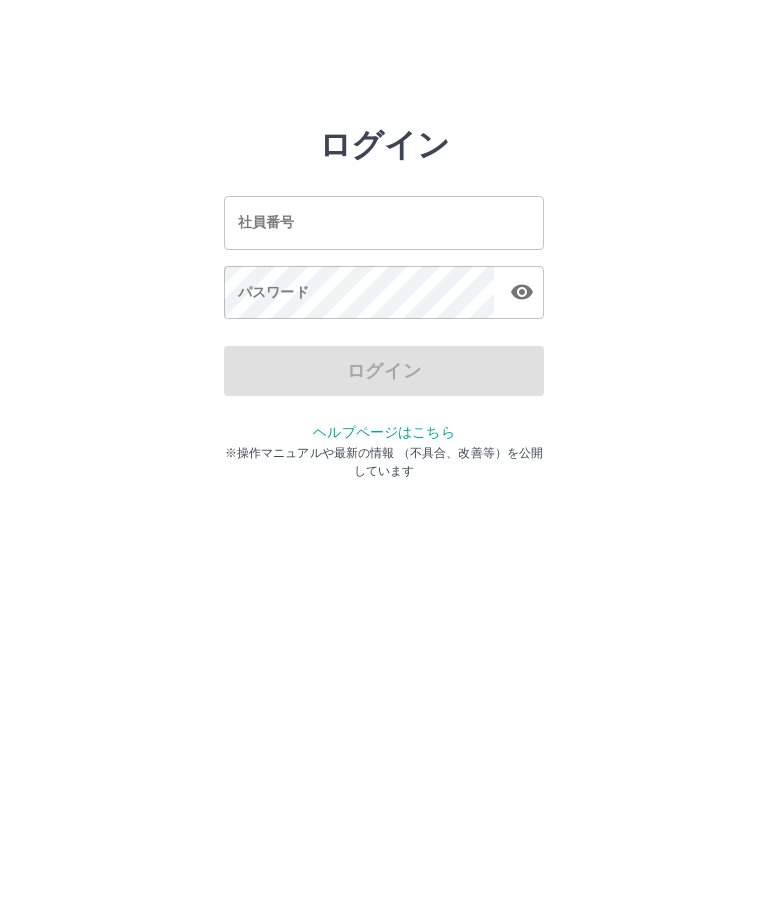 scroll, scrollTop: 0, scrollLeft: 0, axis: both 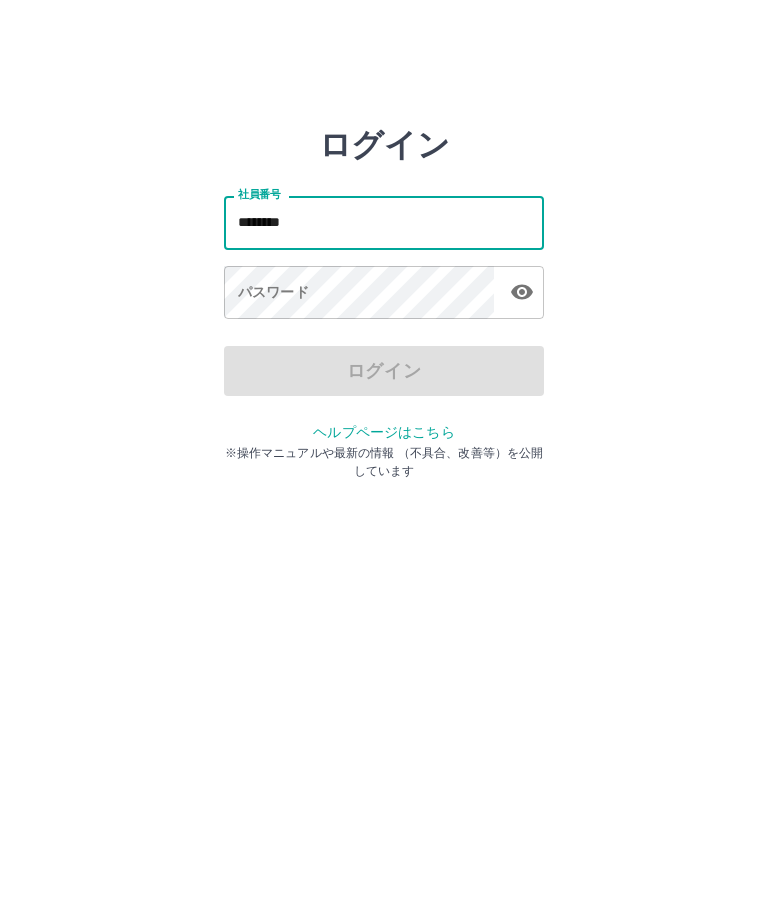 type on "*******" 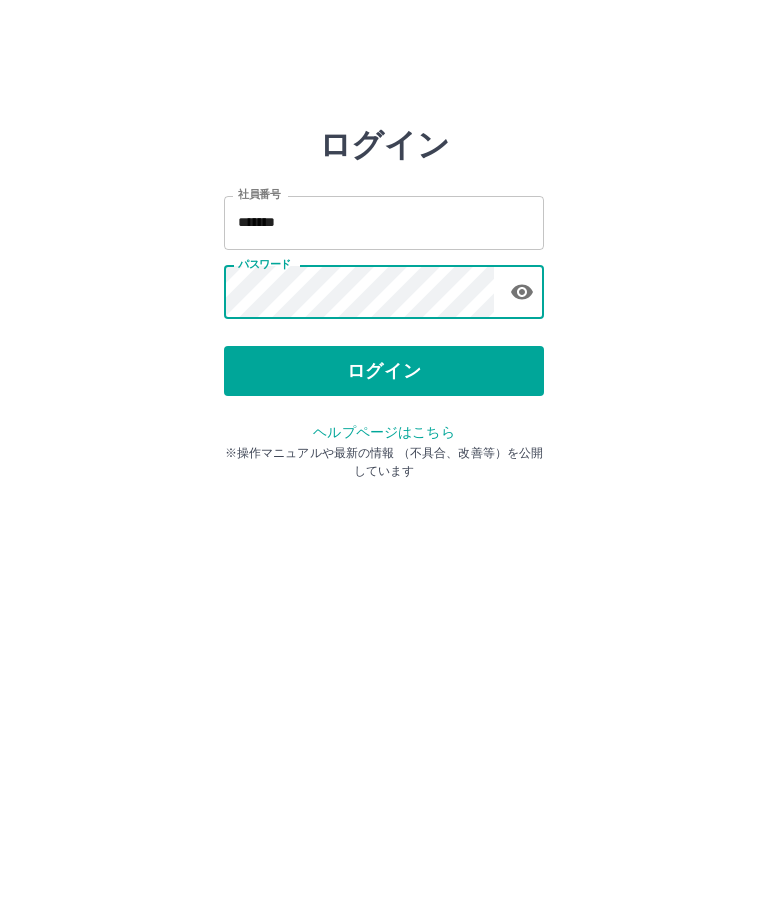 click on "ログイン" at bounding box center (384, 371) 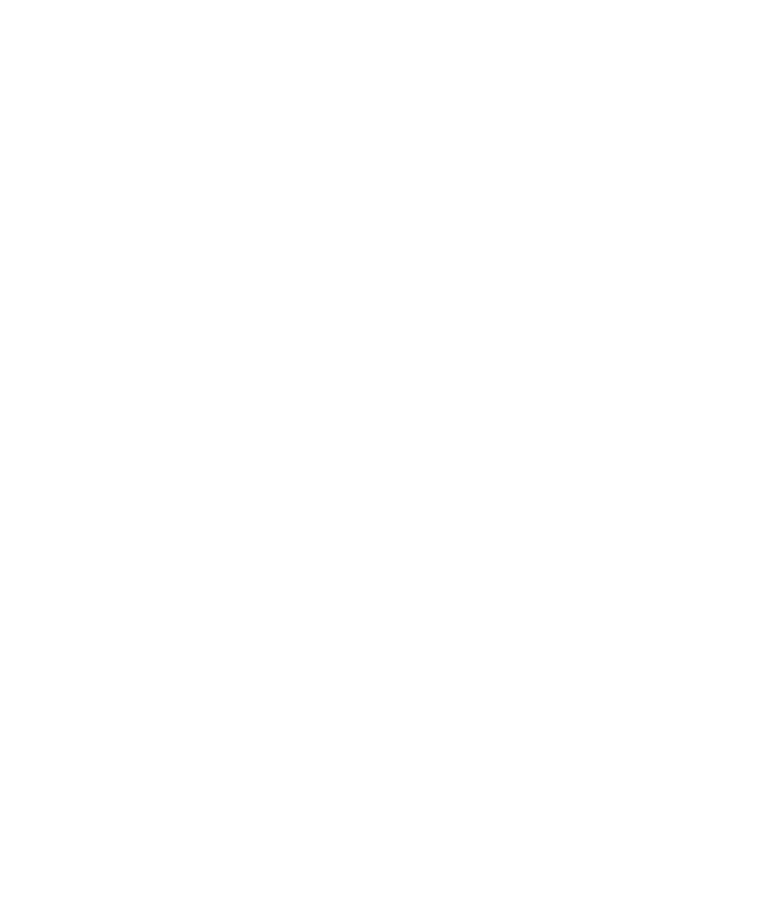 scroll, scrollTop: 0, scrollLeft: 0, axis: both 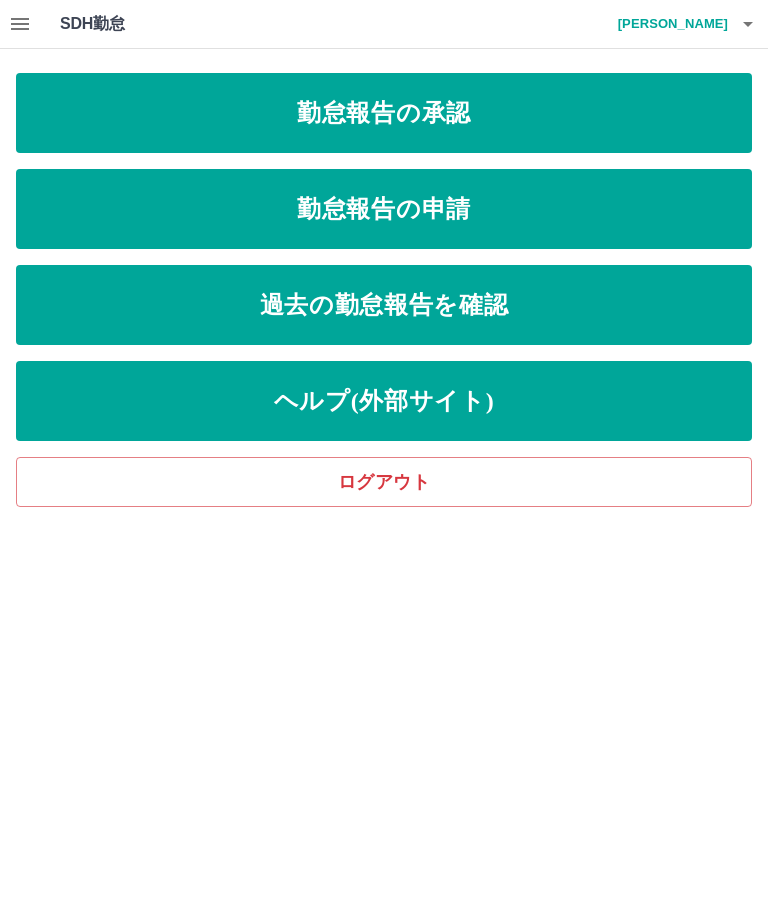 click on "勤怠報告の承認" at bounding box center [384, 113] 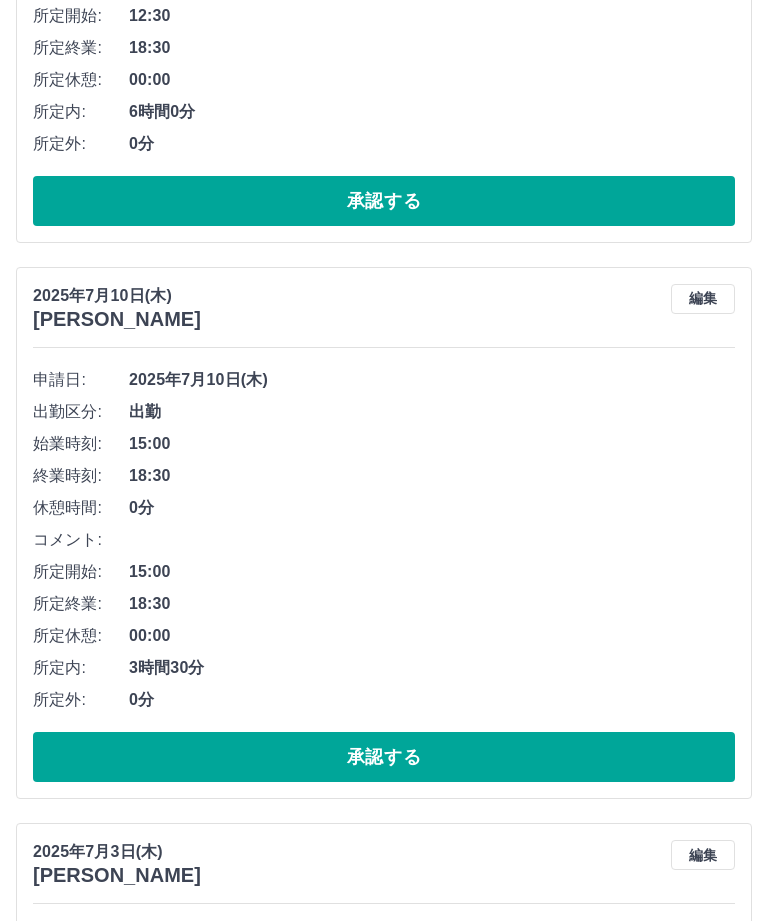 scroll, scrollTop: 3666, scrollLeft: 0, axis: vertical 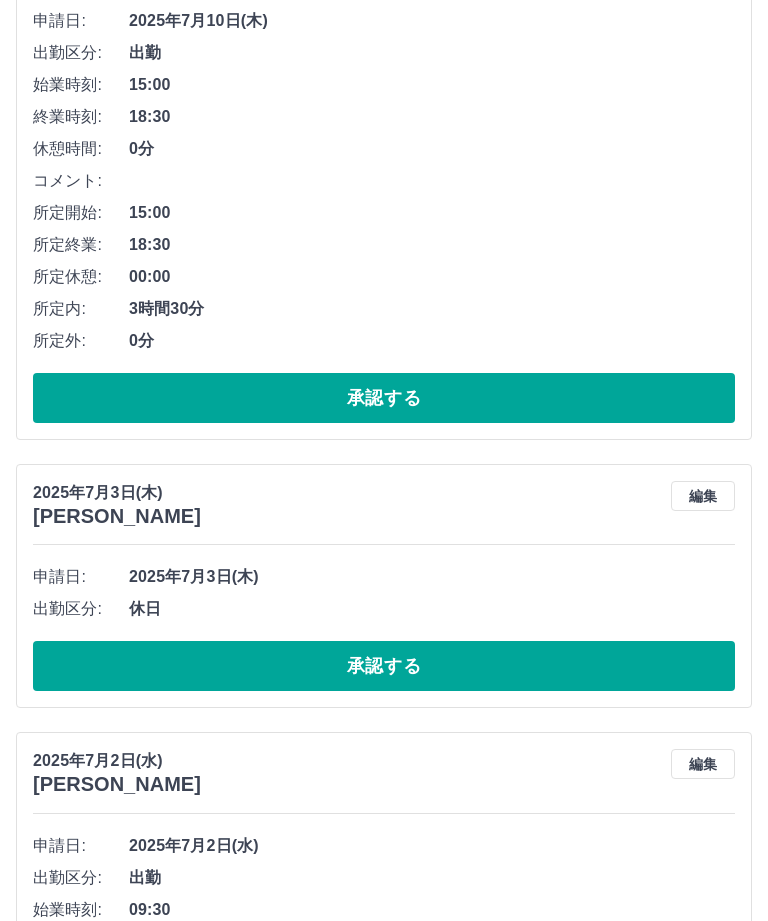 click on "承認する" at bounding box center [384, 1759] 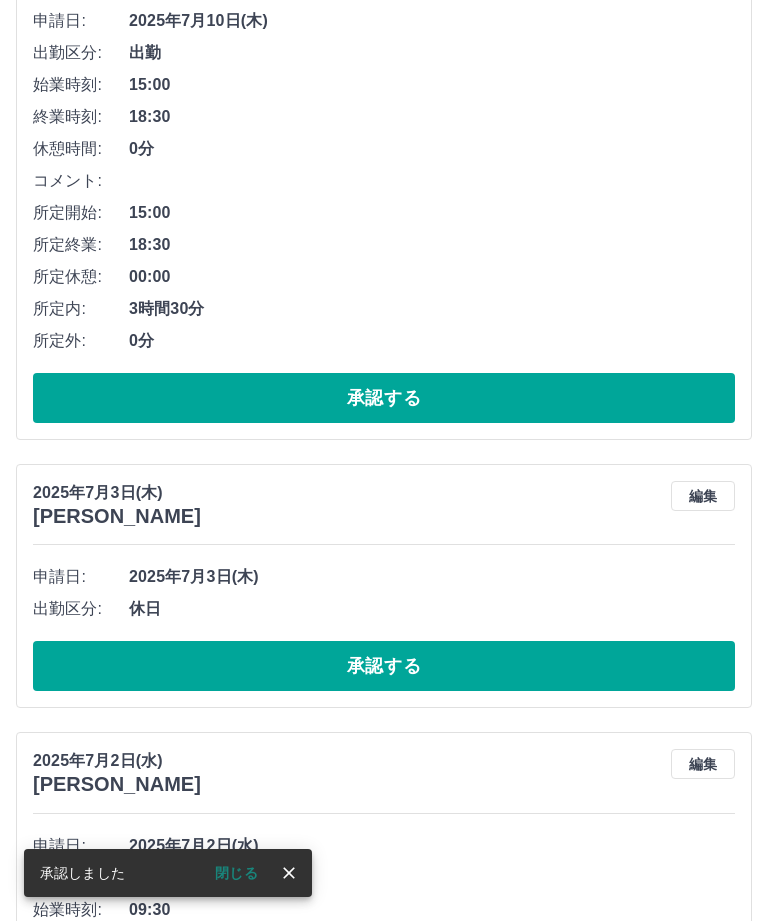 scroll, scrollTop: 3470, scrollLeft: 0, axis: vertical 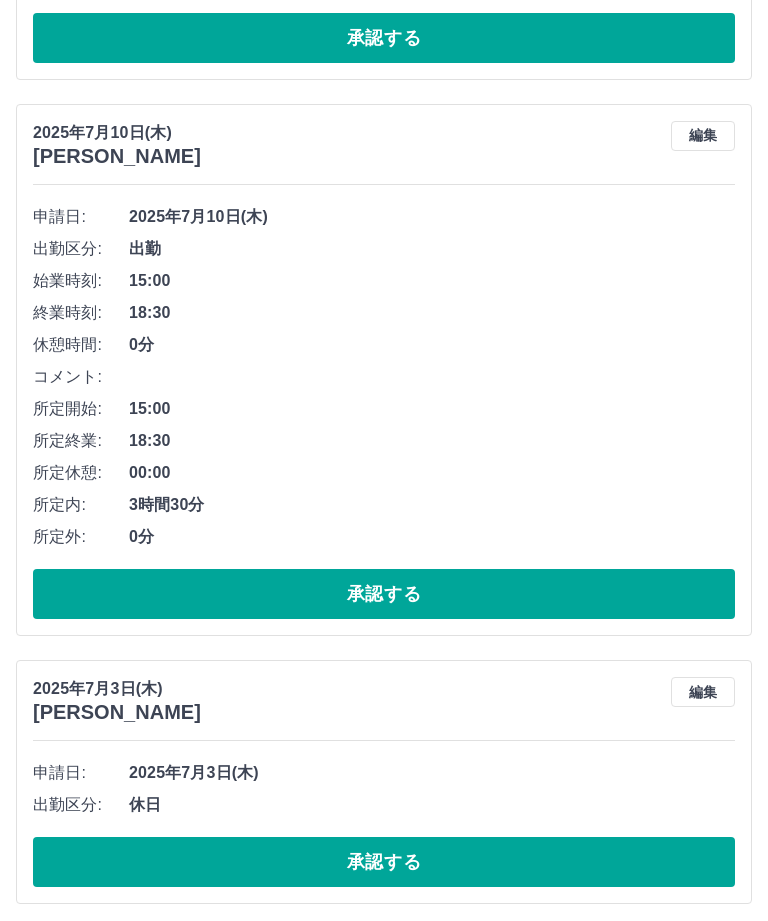 click on "承認する" at bounding box center [384, 1687] 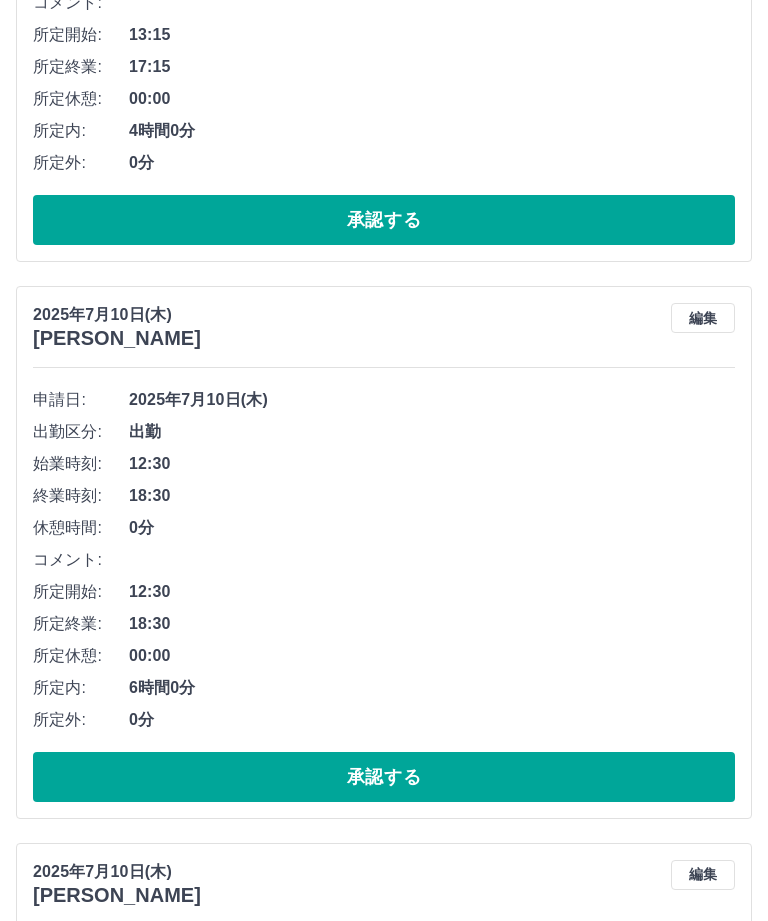 scroll, scrollTop: 2734, scrollLeft: 0, axis: vertical 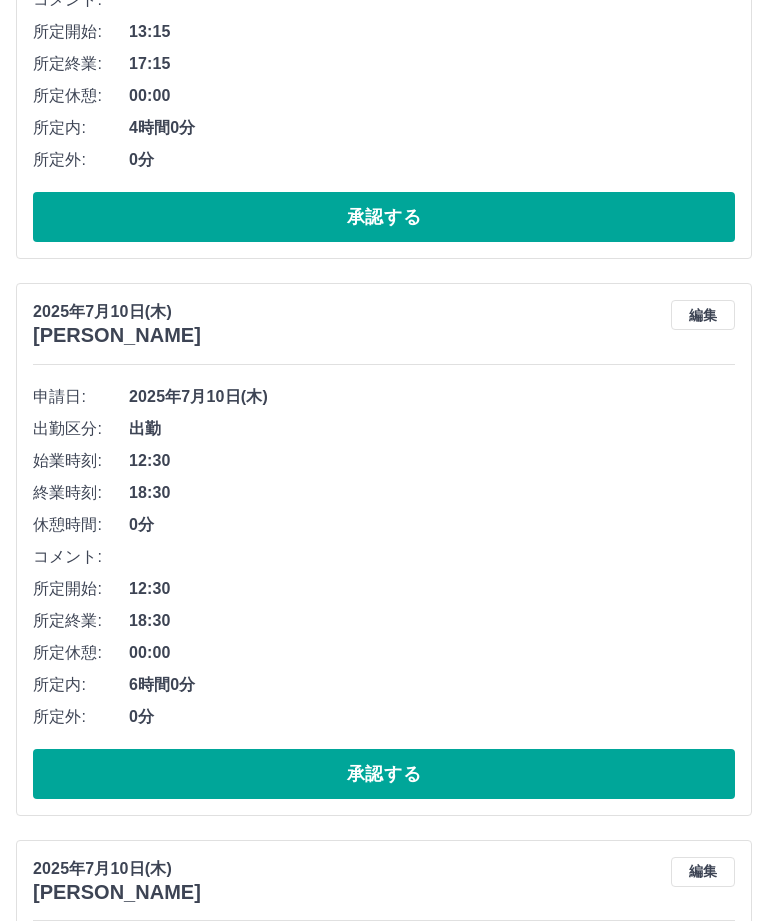 click on "承認する" at bounding box center (384, 1330) 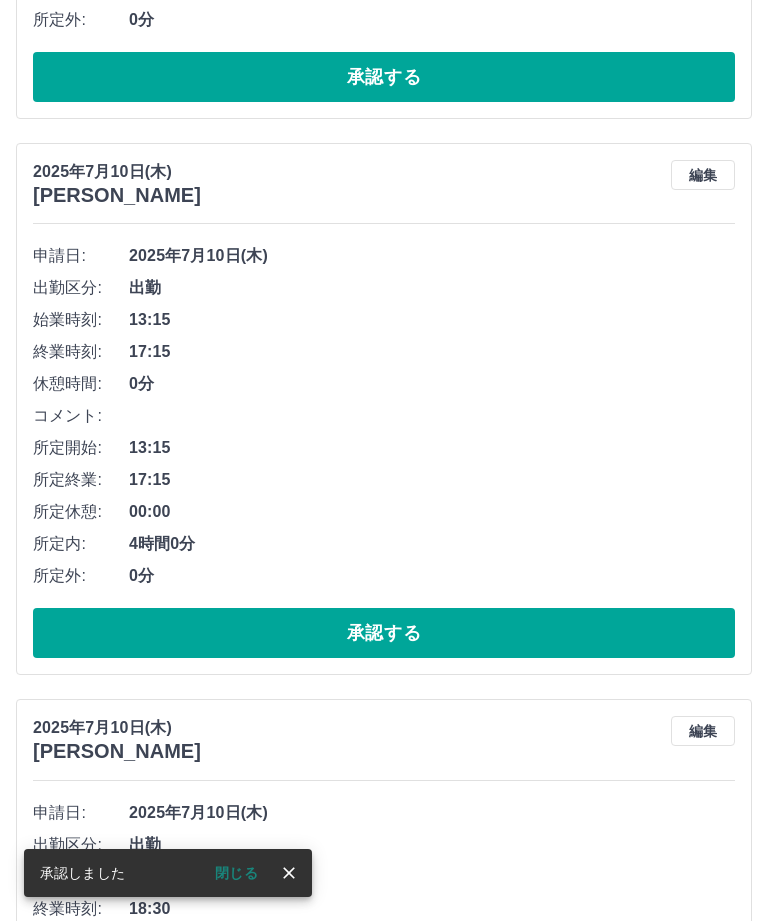 scroll, scrollTop: 2317, scrollLeft: 0, axis: vertical 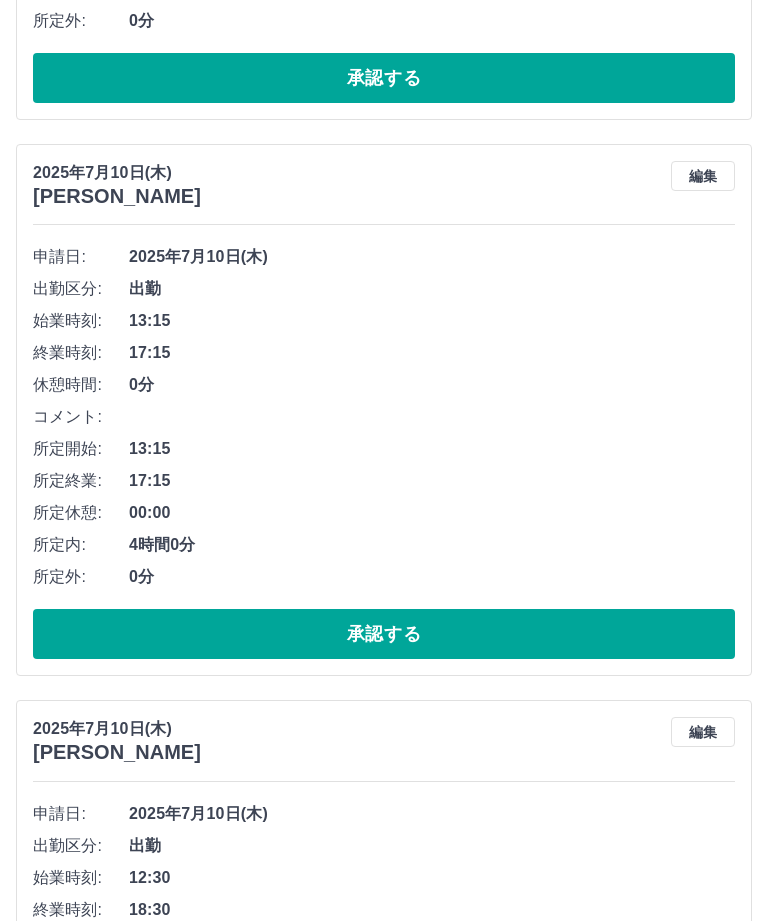 click on "承認する" at bounding box center (384, 1191) 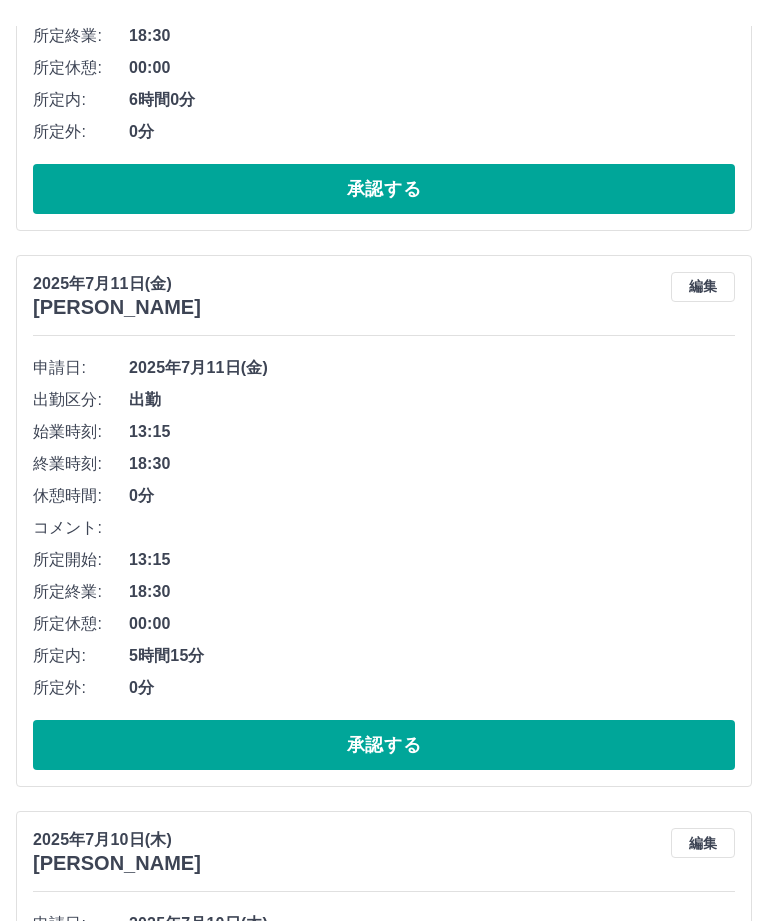scroll, scrollTop: 1649, scrollLeft: 0, axis: vertical 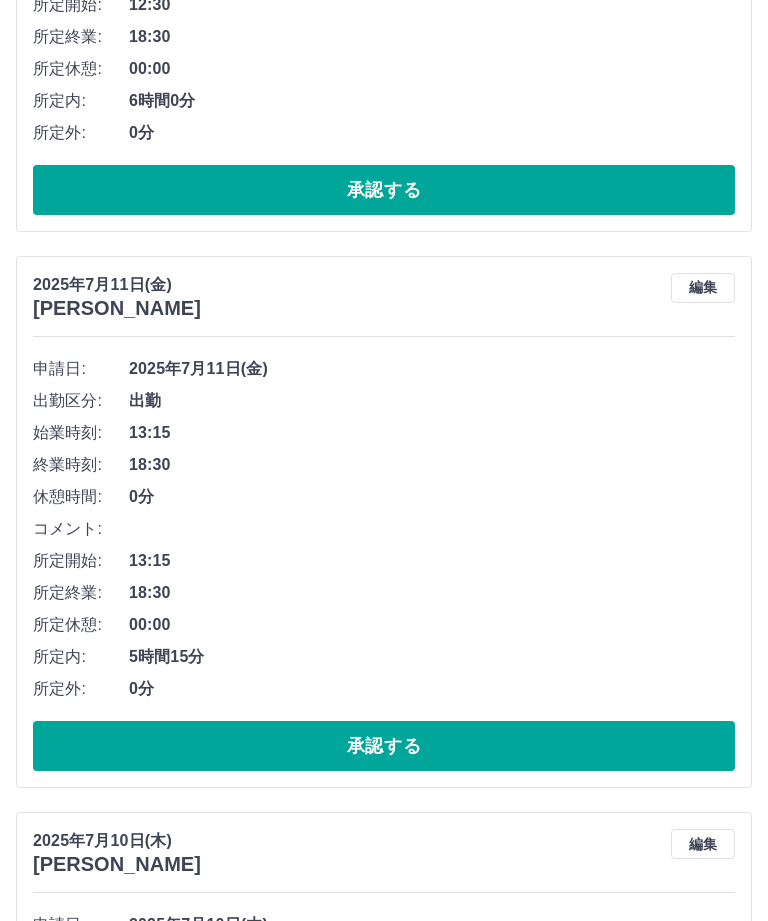 click on "承認する" at bounding box center (384, 1302) 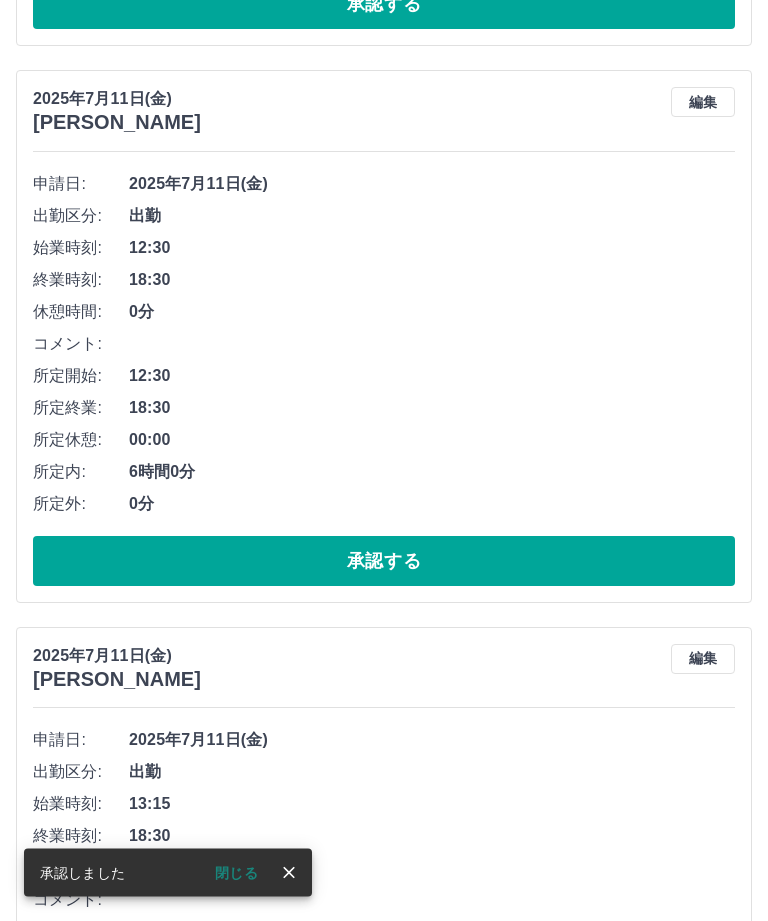 scroll, scrollTop: 1242, scrollLeft: 0, axis: vertical 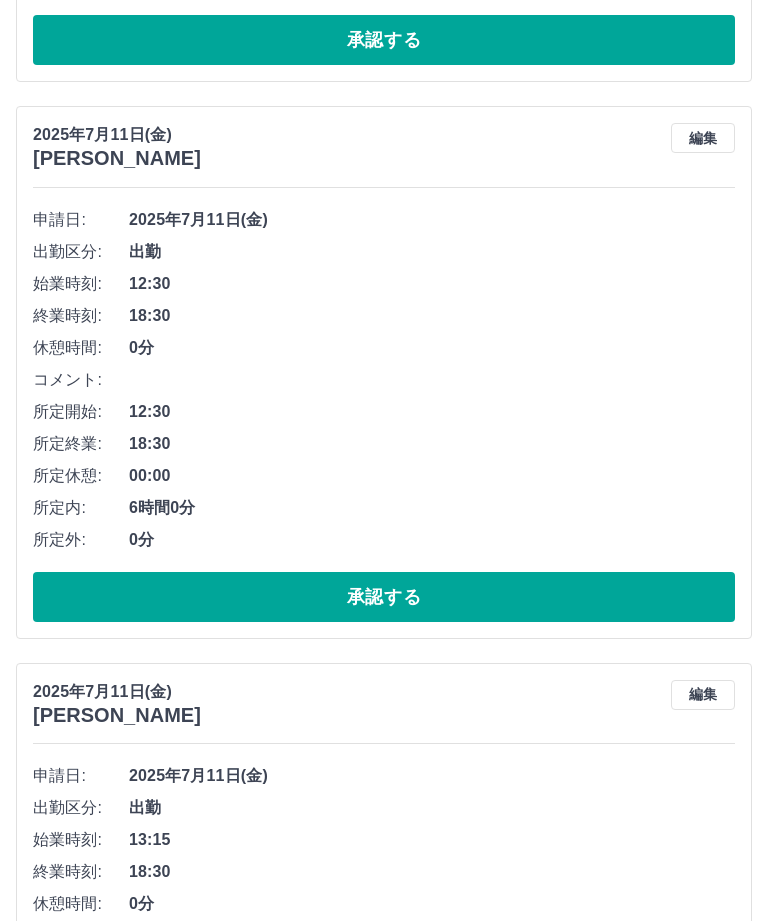 click on "承認する" at bounding box center (384, 1153) 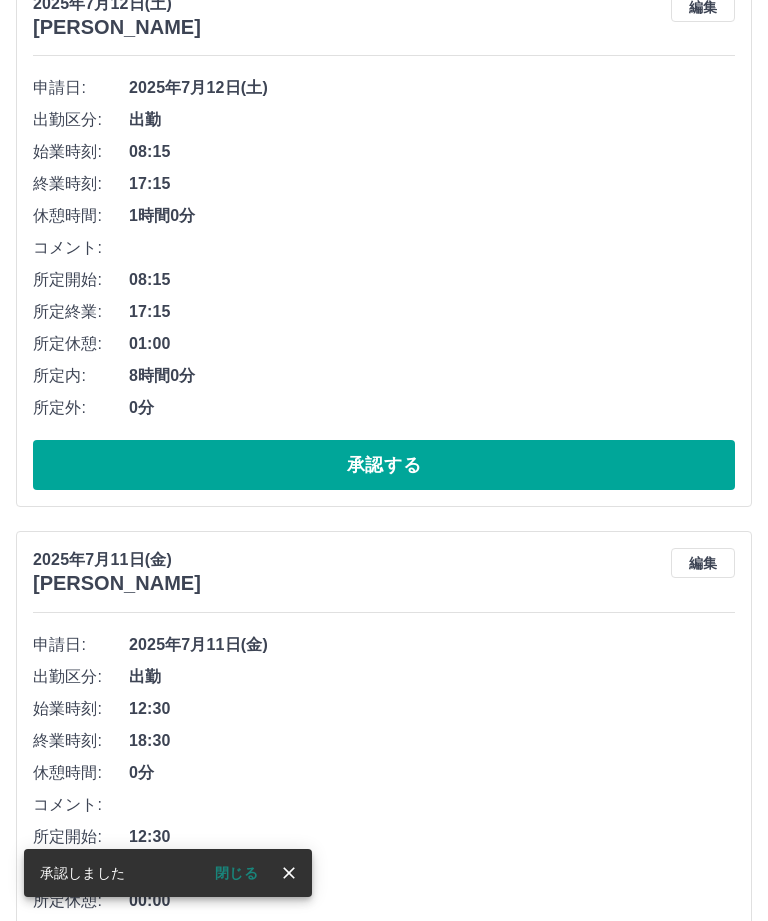 scroll, scrollTop: 814, scrollLeft: 0, axis: vertical 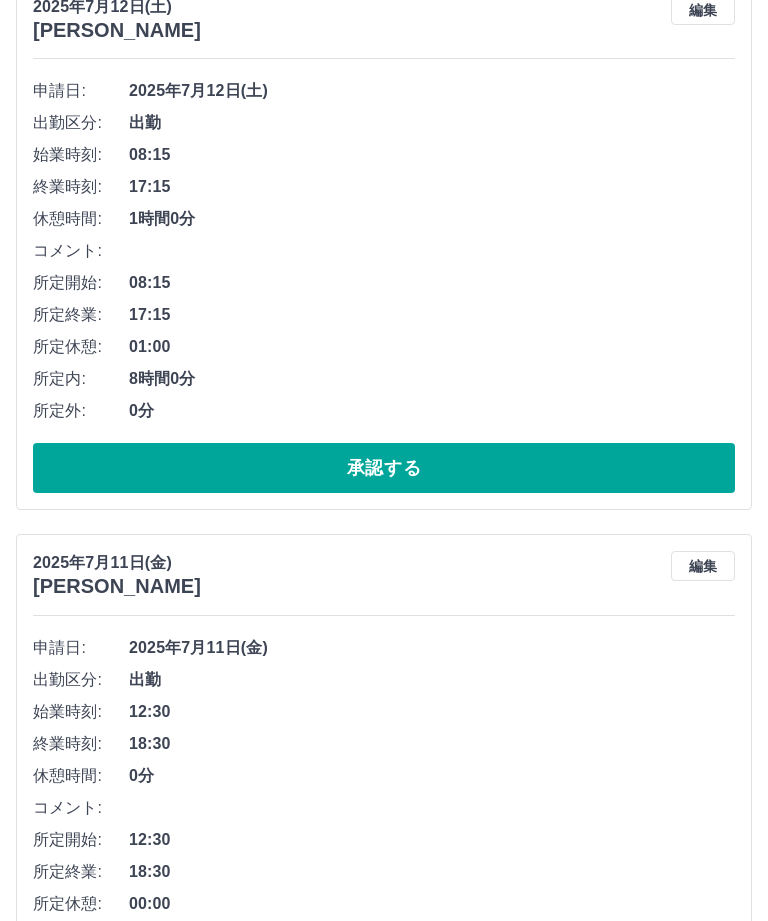 click on "承認する" at bounding box center (384, 1025) 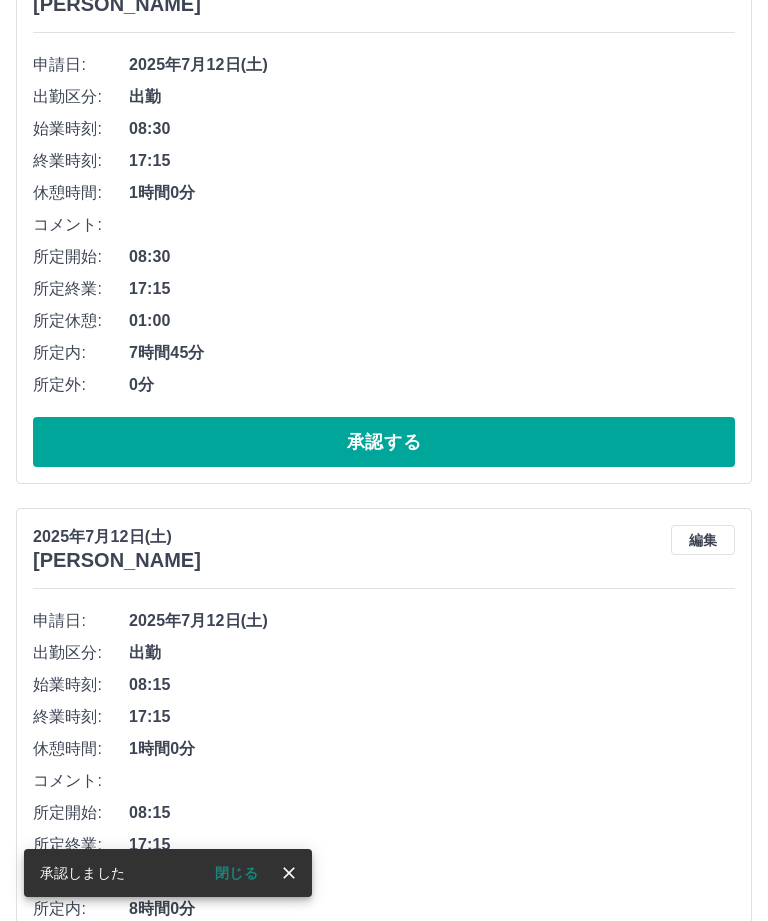scroll, scrollTop: 282, scrollLeft: 0, axis: vertical 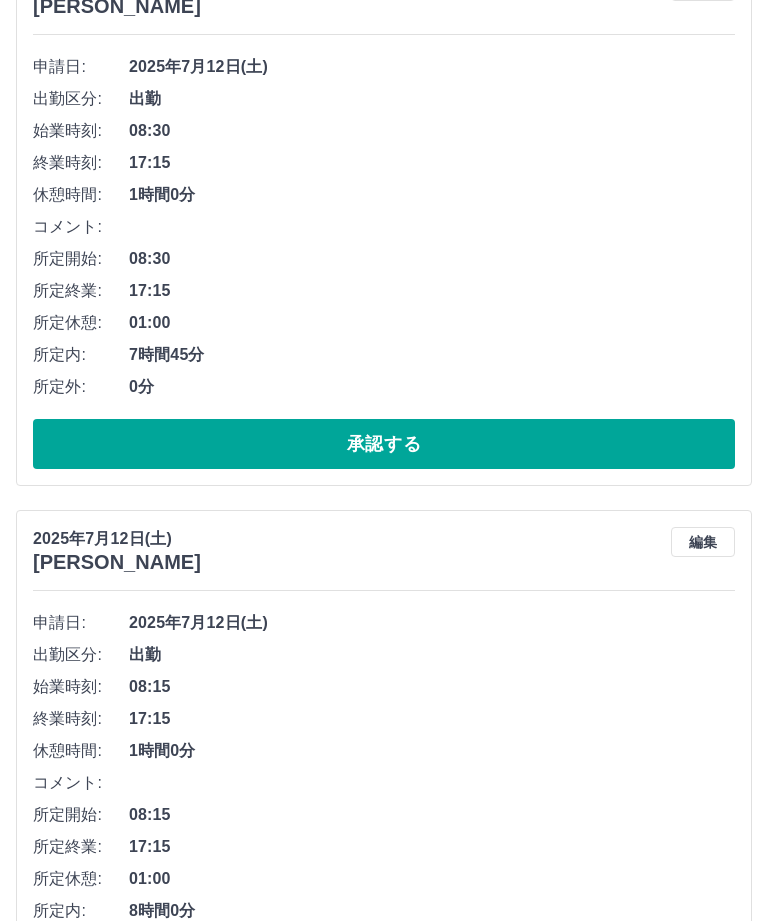 click on "承認する" at bounding box center (384, 1000) 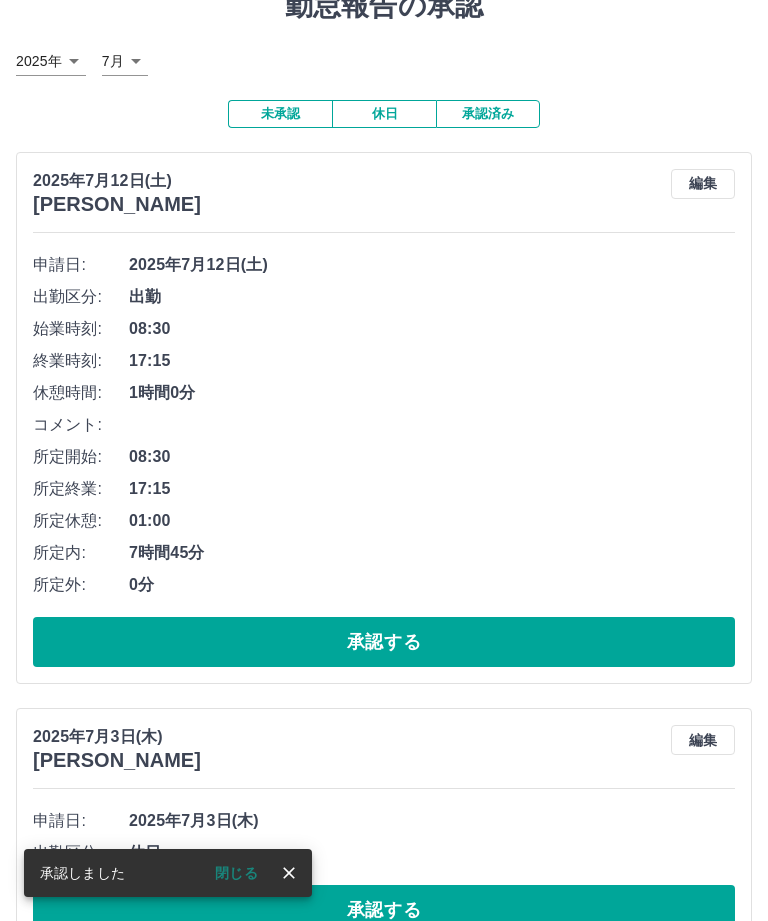 scroll, scrollTop: 0, scrollLeft: 0, axis: both 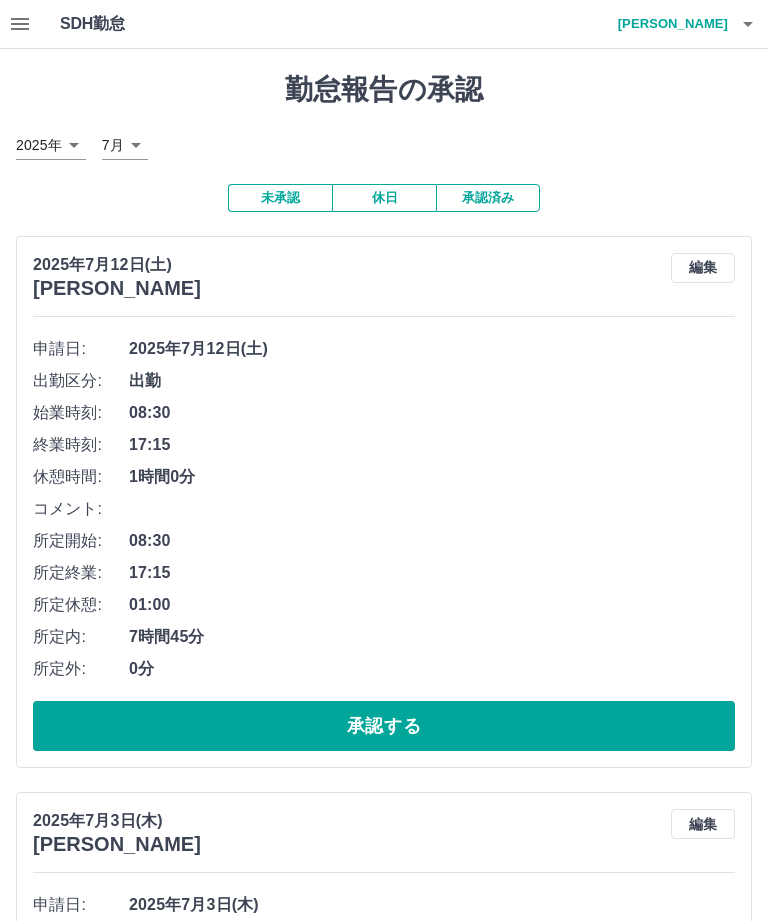 click on "承認する" at bounding box center [384, 726] 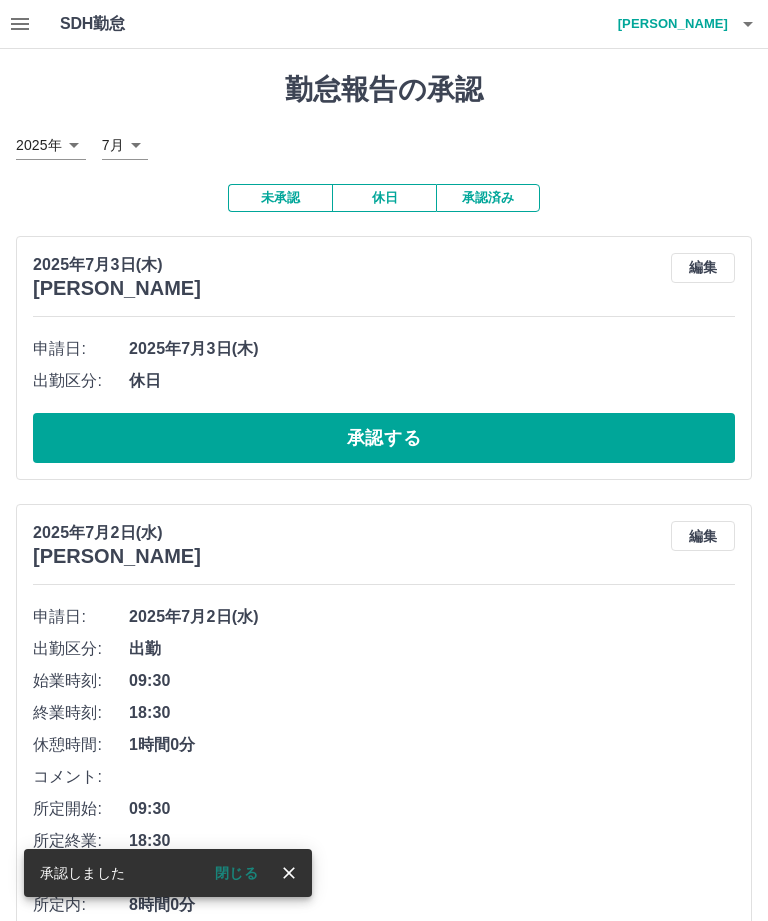 click on "承認済み" at bounding box center [488, 198] 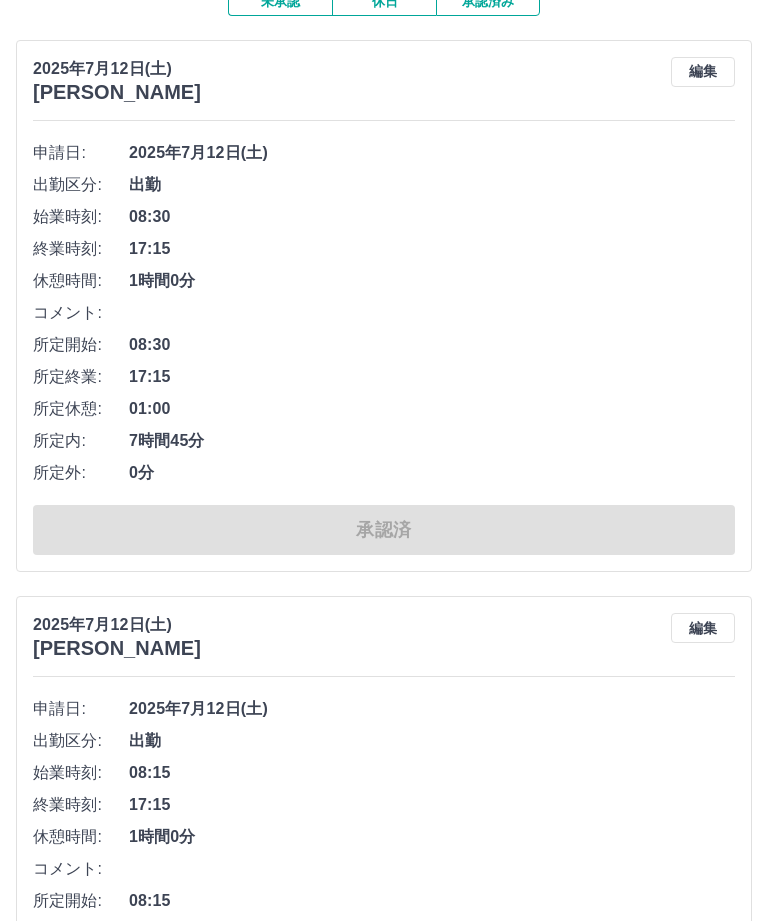 scroll, scrollTop: 0, scrollLeft: 0, axis: both 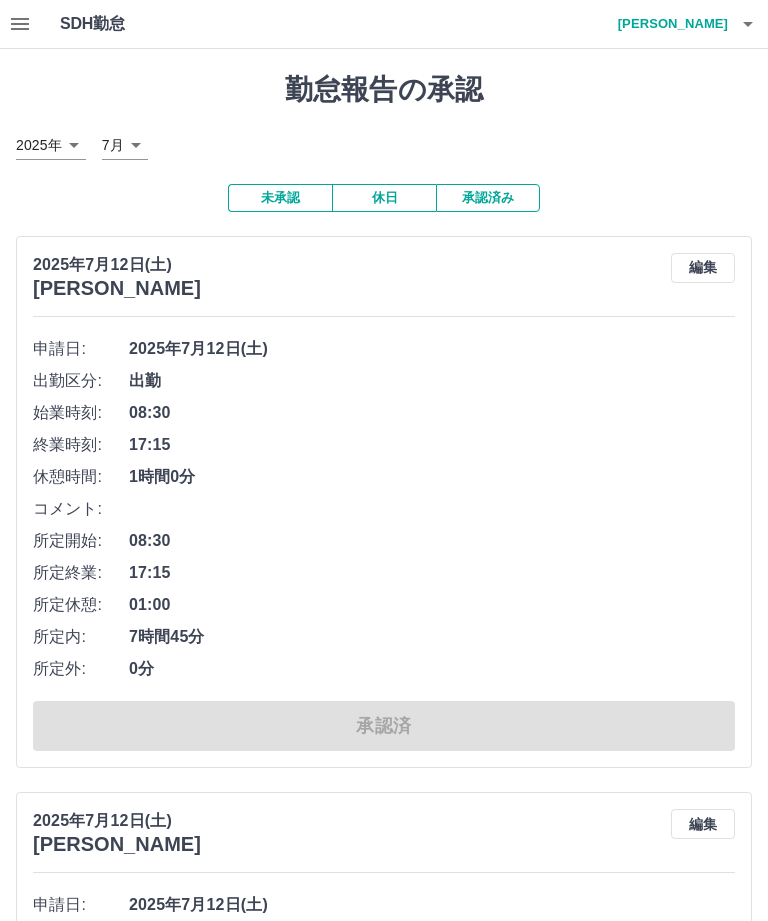 click at bounding box center [748, 24] 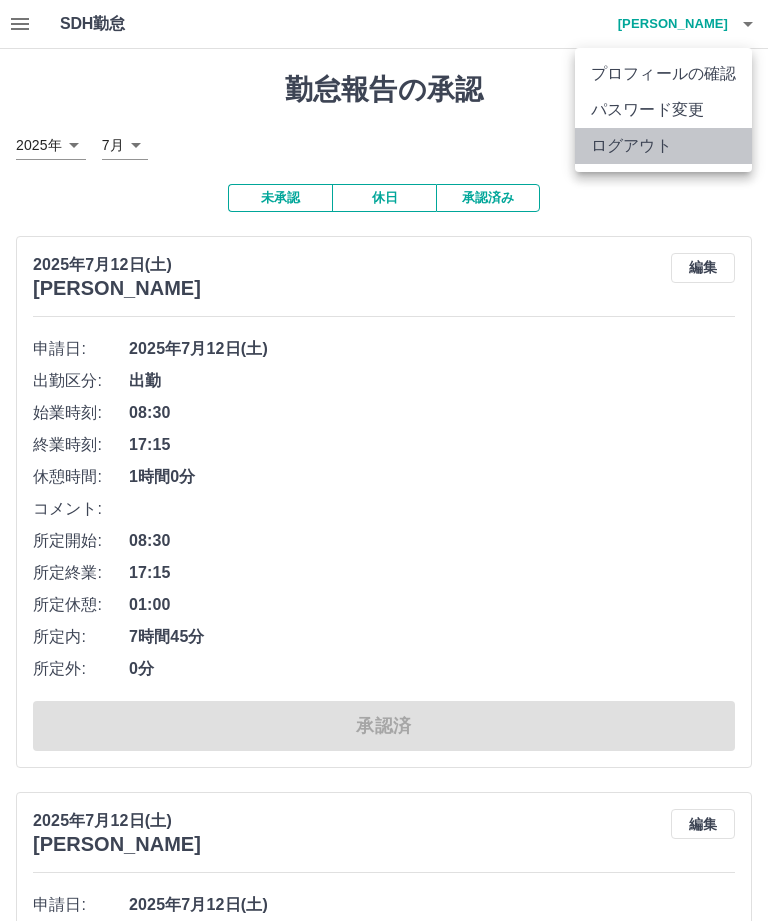 click on "ログアウト" at bounding box center [663, 146] 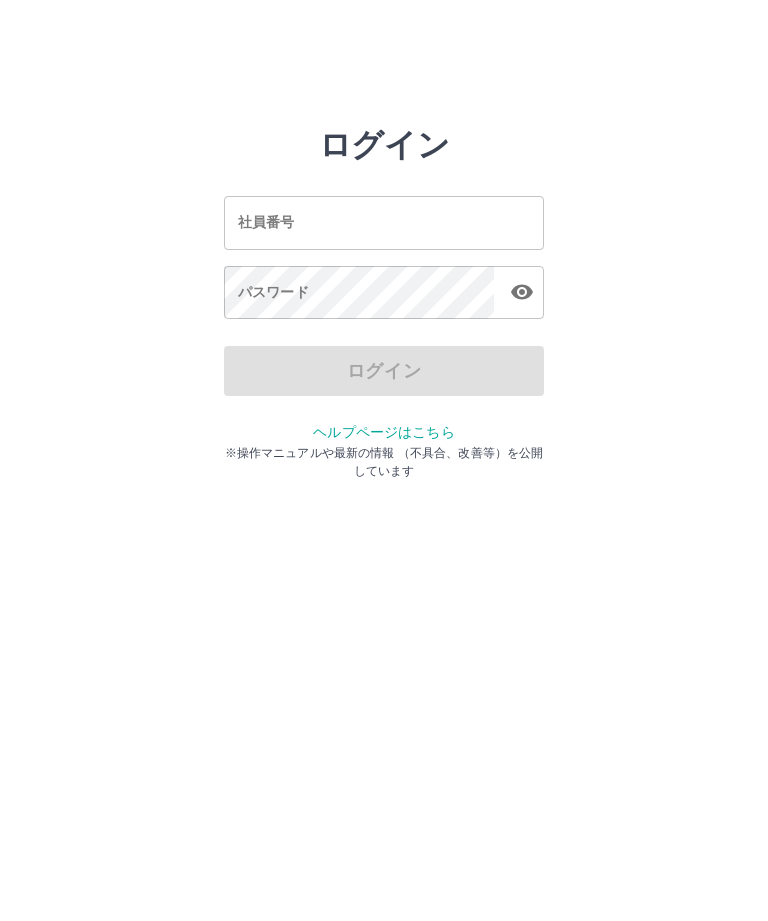 scroll, scrollTop: 0, scrollLeft: 0, axis: both 